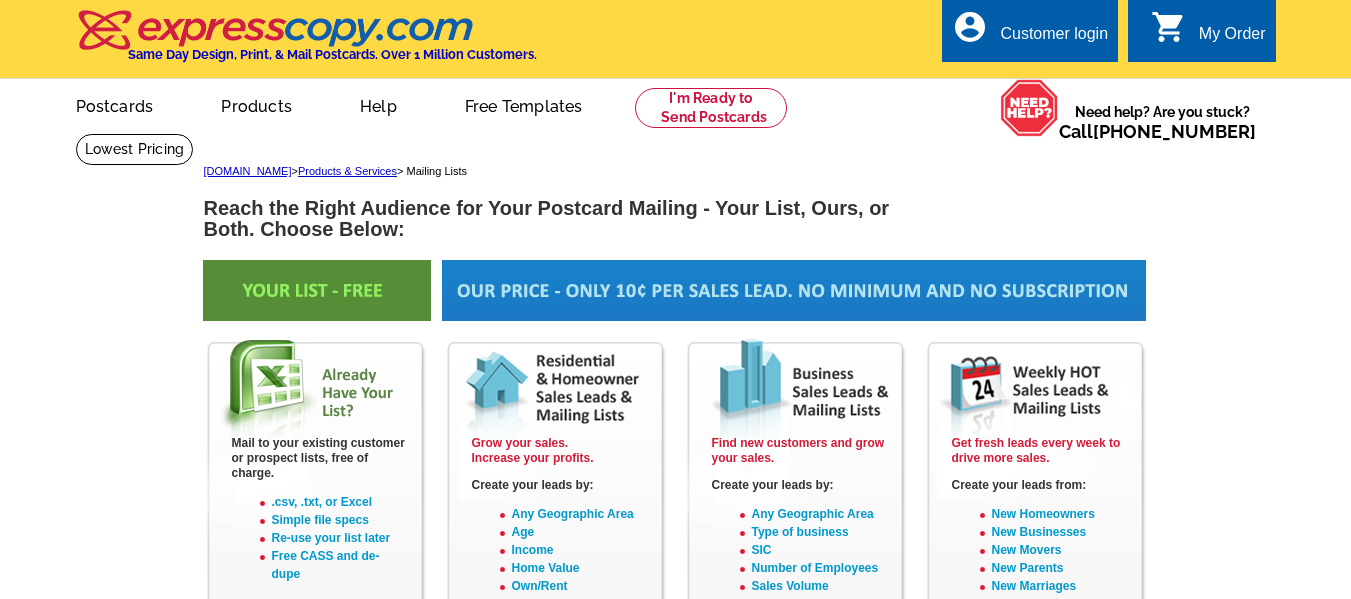 scroll, scrollTop: 0, scrollLeft: 0, axis: both 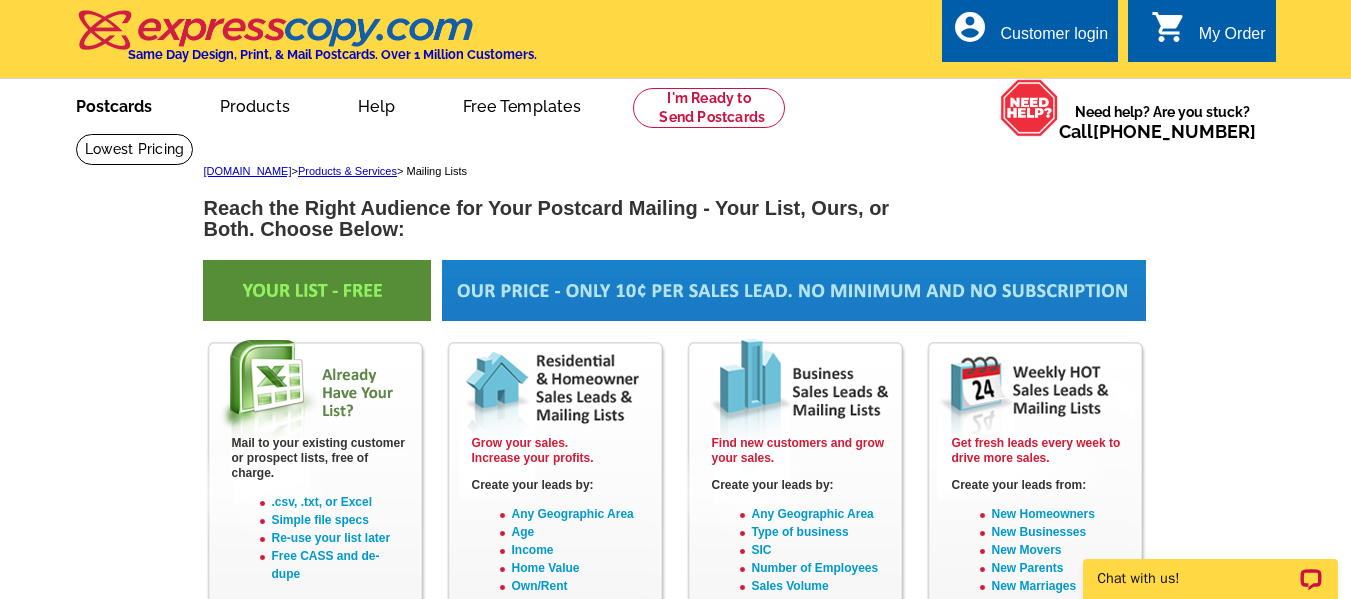 click on "Postcards" at bounding box center (114, 104) 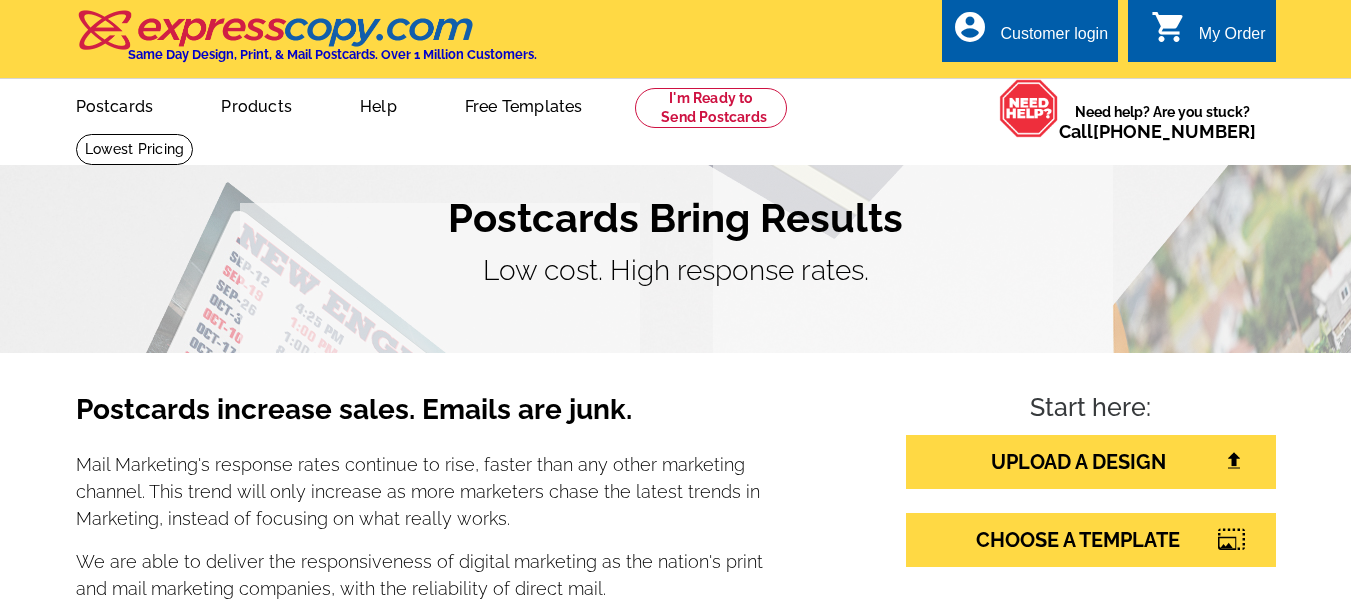 scroll, scrollTop: 0, scrollLeft: 0, axis: both 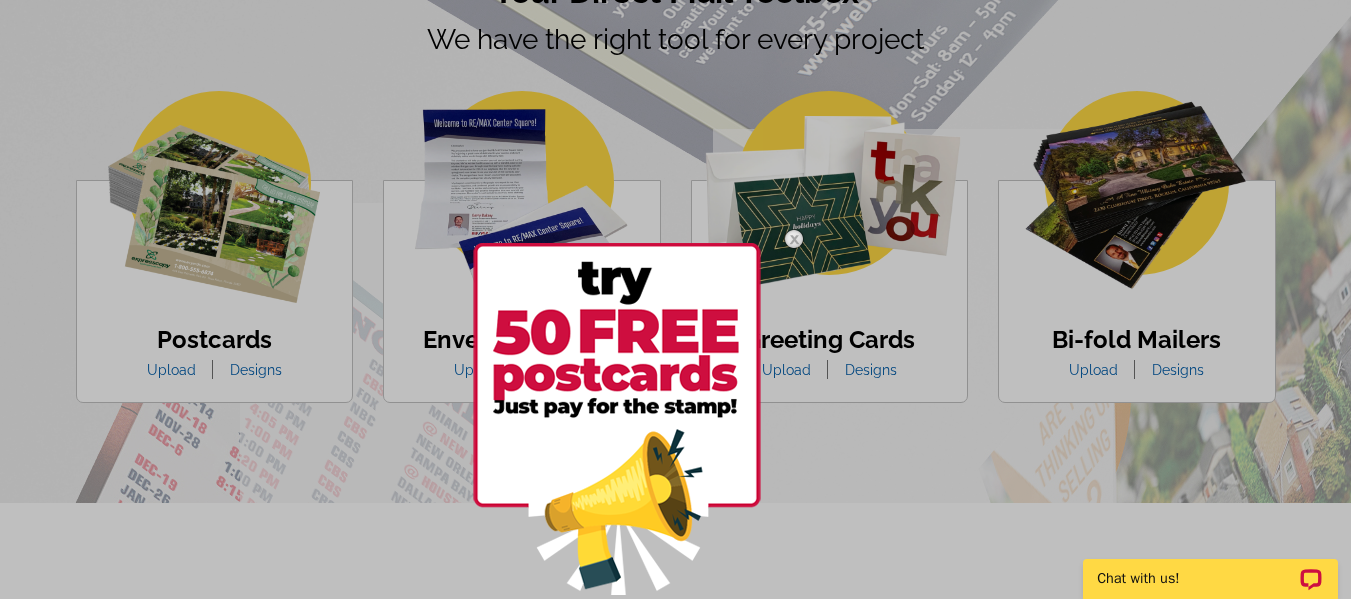click at bounding box center (617, 419) 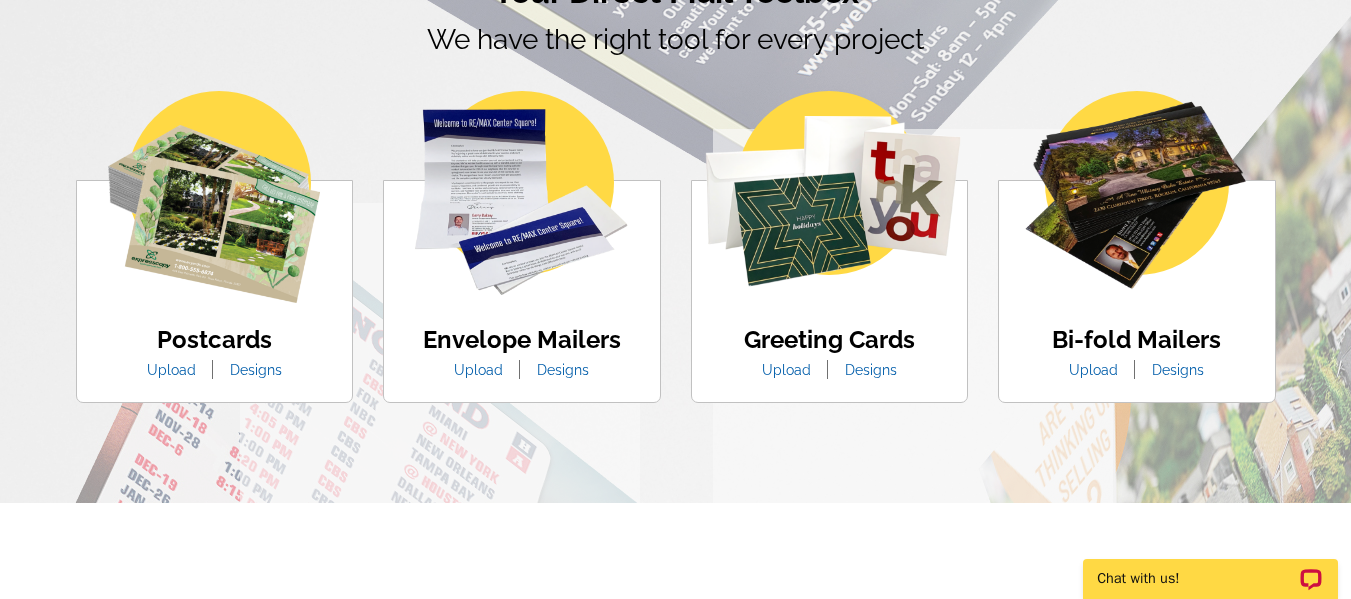 click on "Designs" at bounding box center (256, 370) 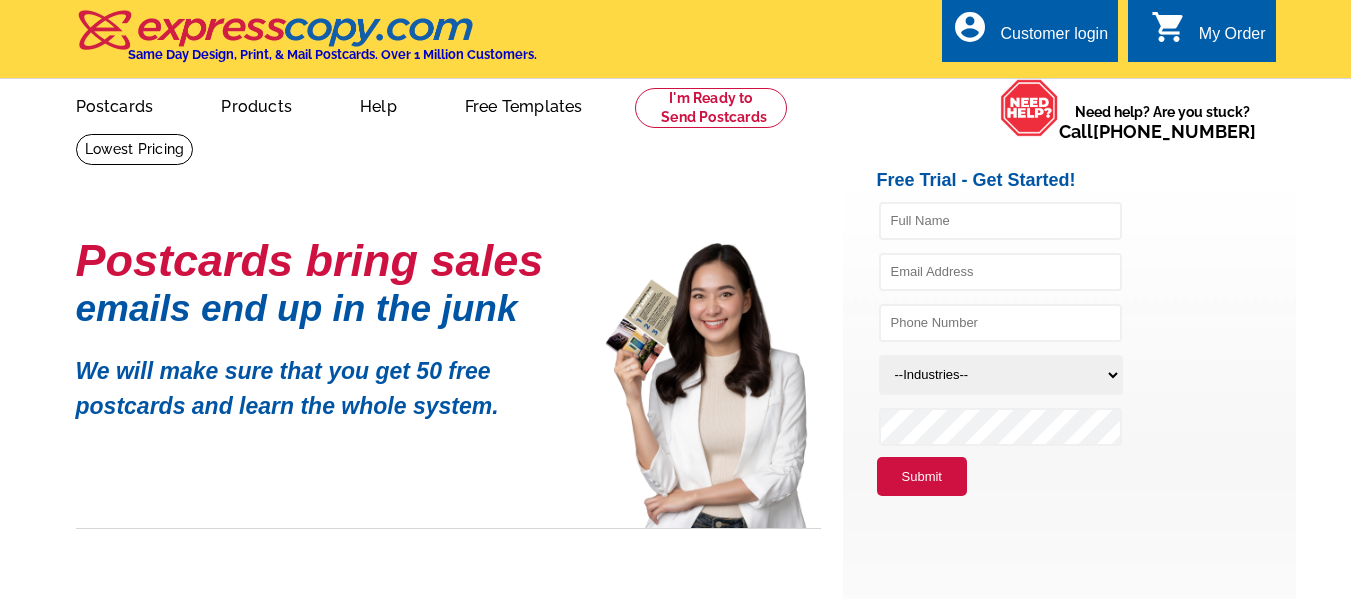scroll, scrollTop: 0, scrollLeft: 0, axis: both 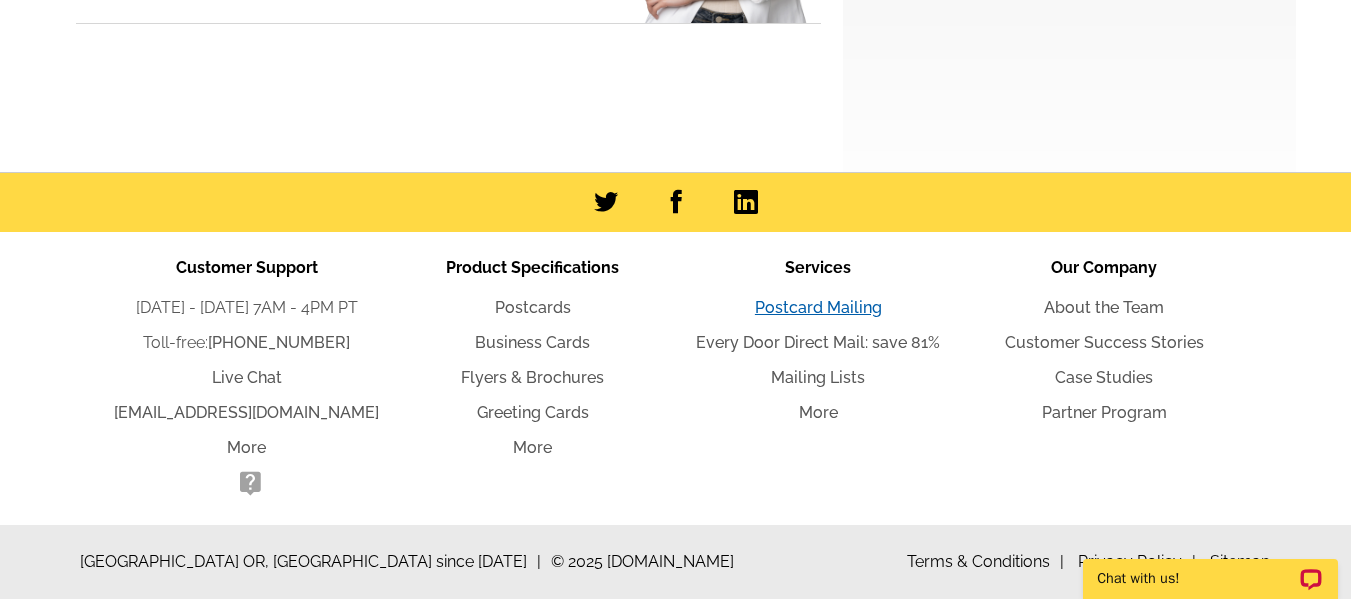 click on "Postcard Mailing" at bounding box center (818, 307) 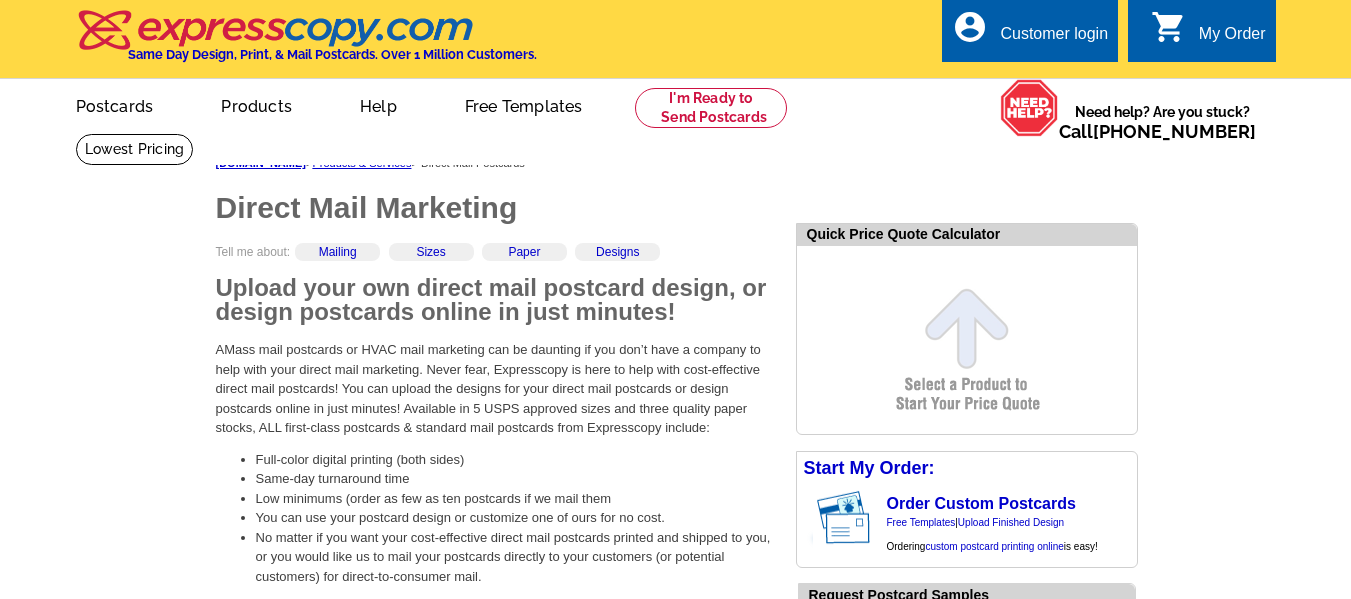 scroll, scrollTop: 0, scrollLeft: 0, axis: both 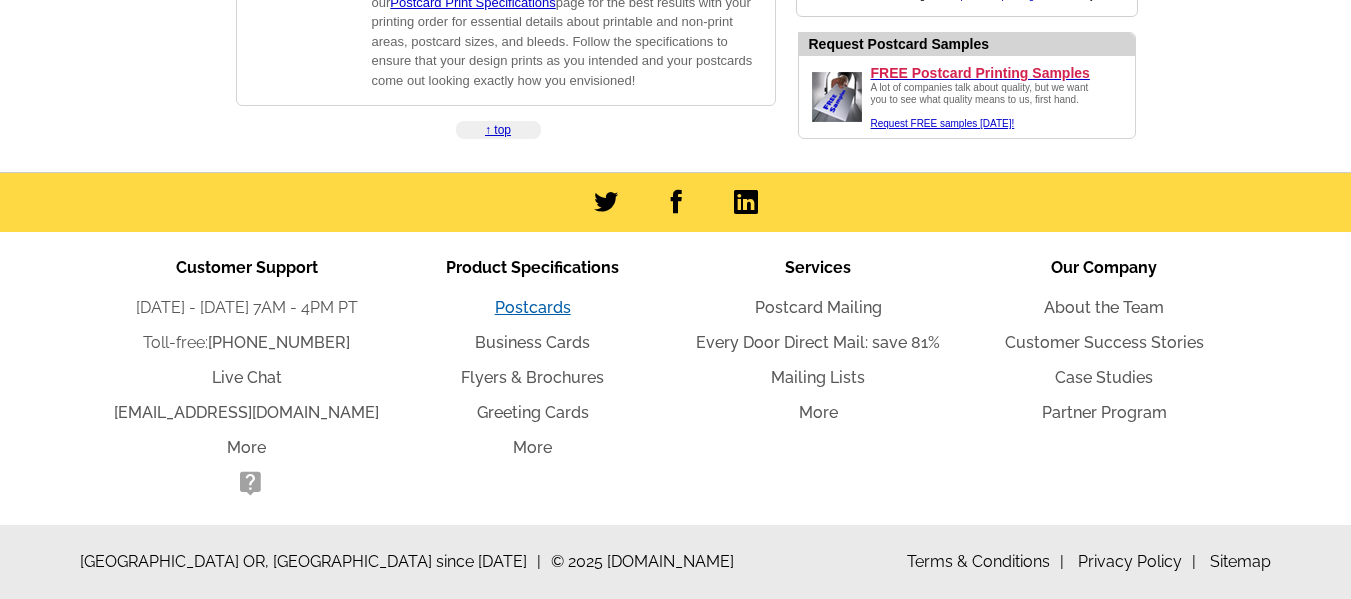 click on "Postcards" at bounding box center (533, 307) 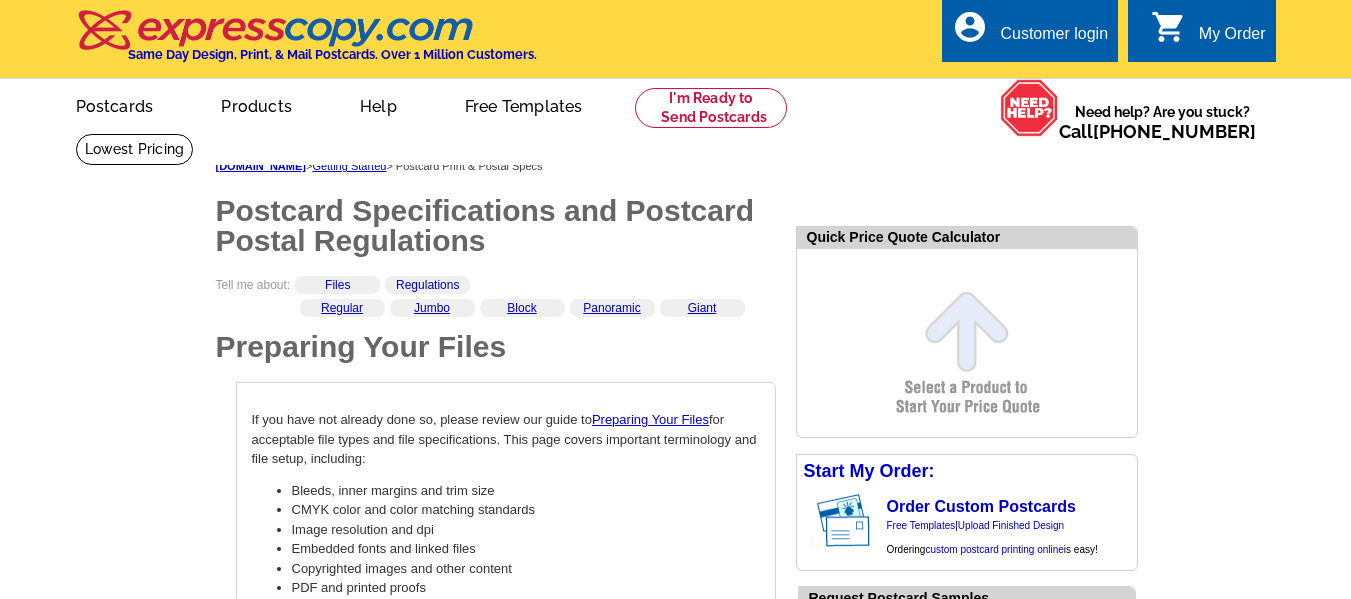 scroll, scrollTop: 0, scrollLeft: 0, axis: both 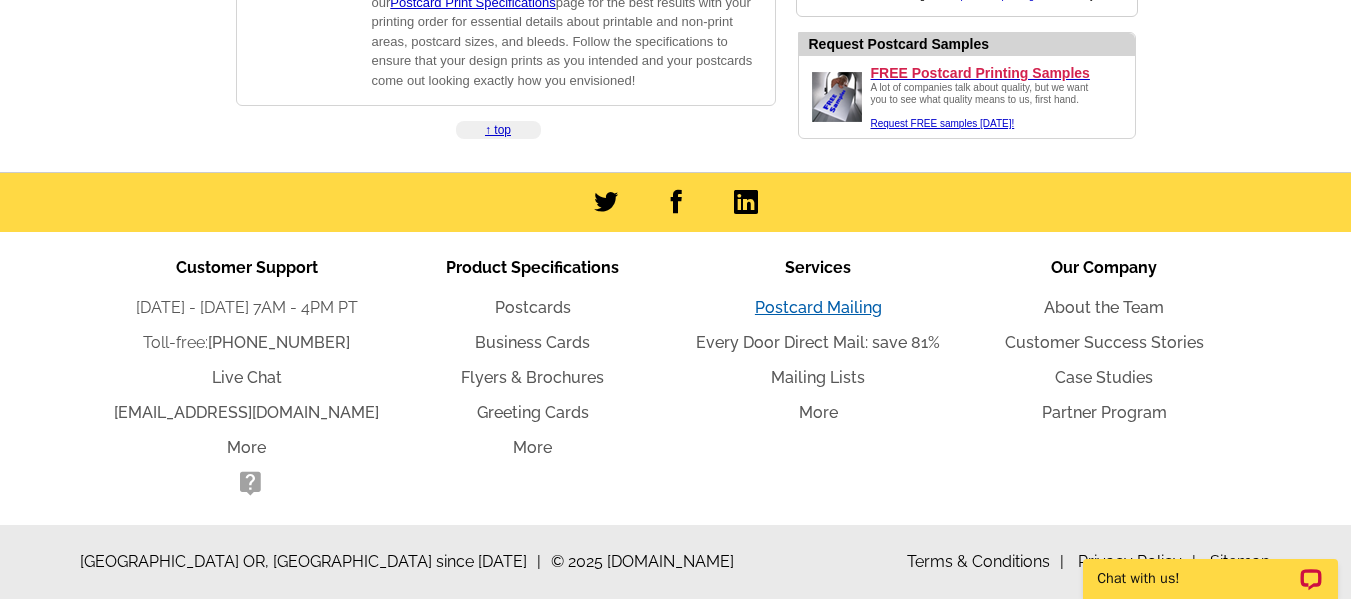 click on "Postcard Mailing" at bounding box center [818, 307] 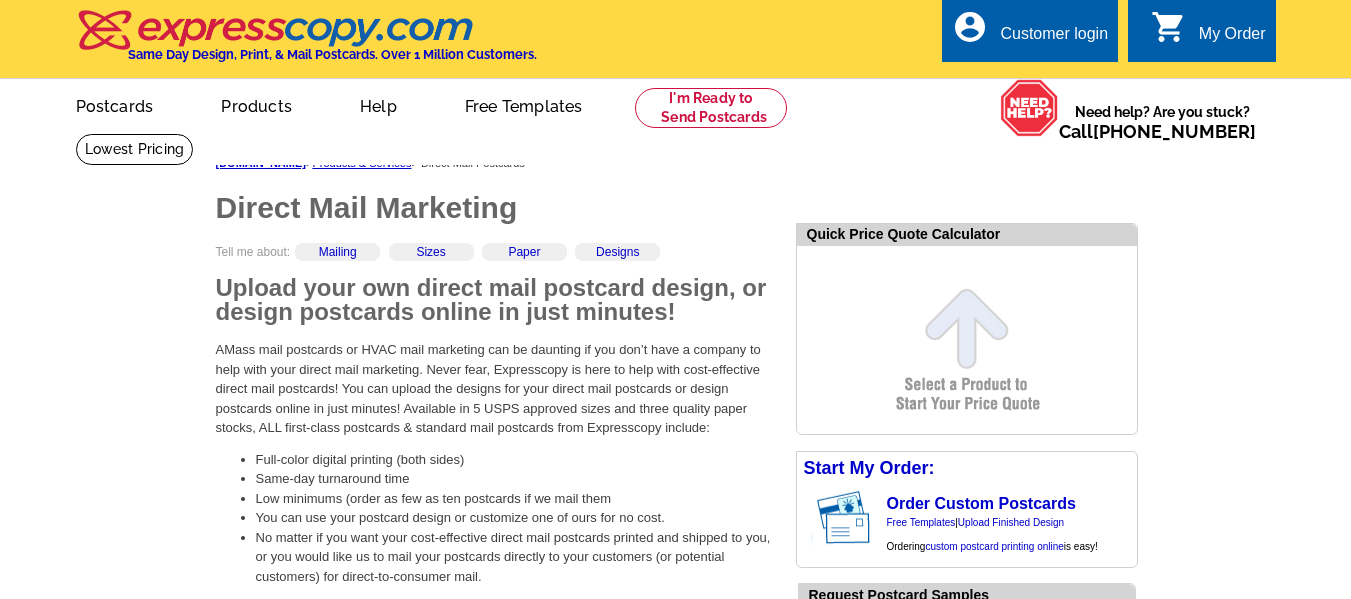 scroll, scrollTop: 0, scrollLeft: 0, axis: both 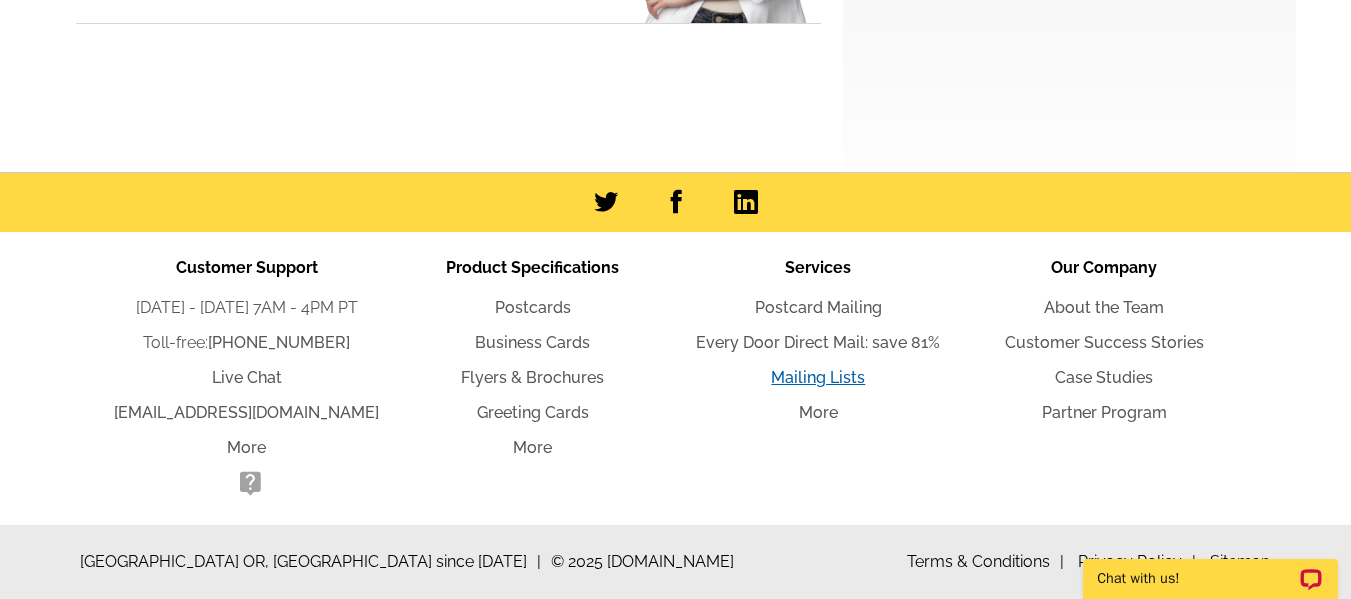 click on "Mailing Lists" at bounding box center [818, 377] 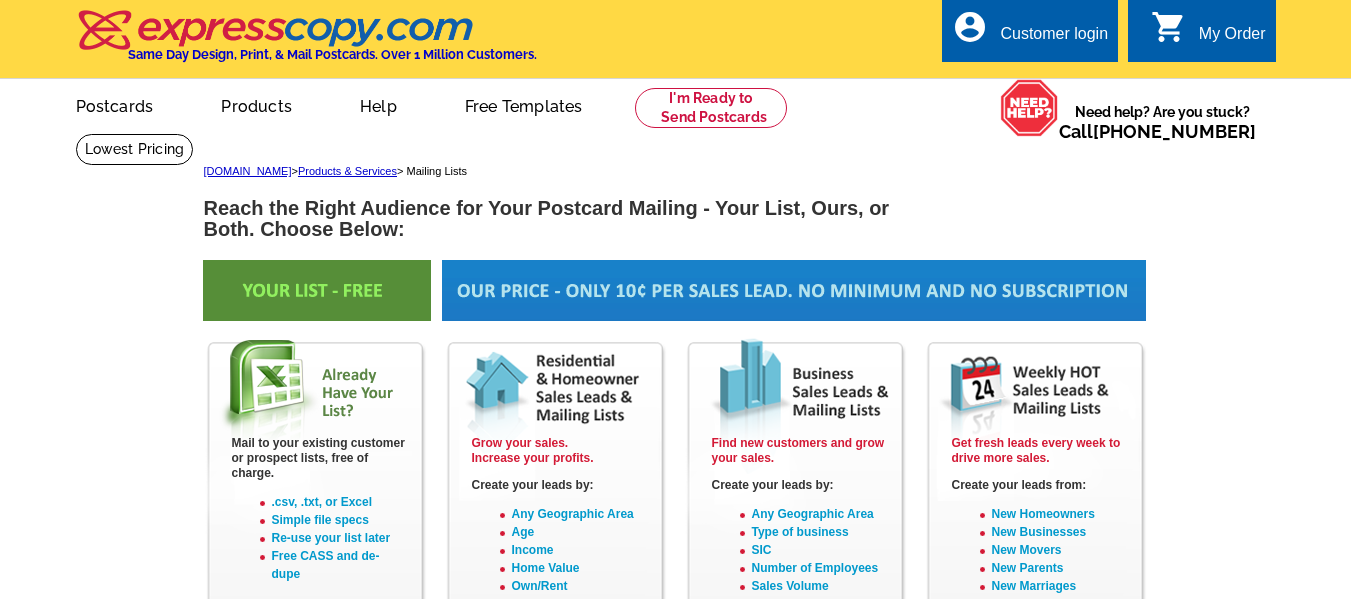 scroll, scrollTop: 0, scrollLeft: 0, axis: both 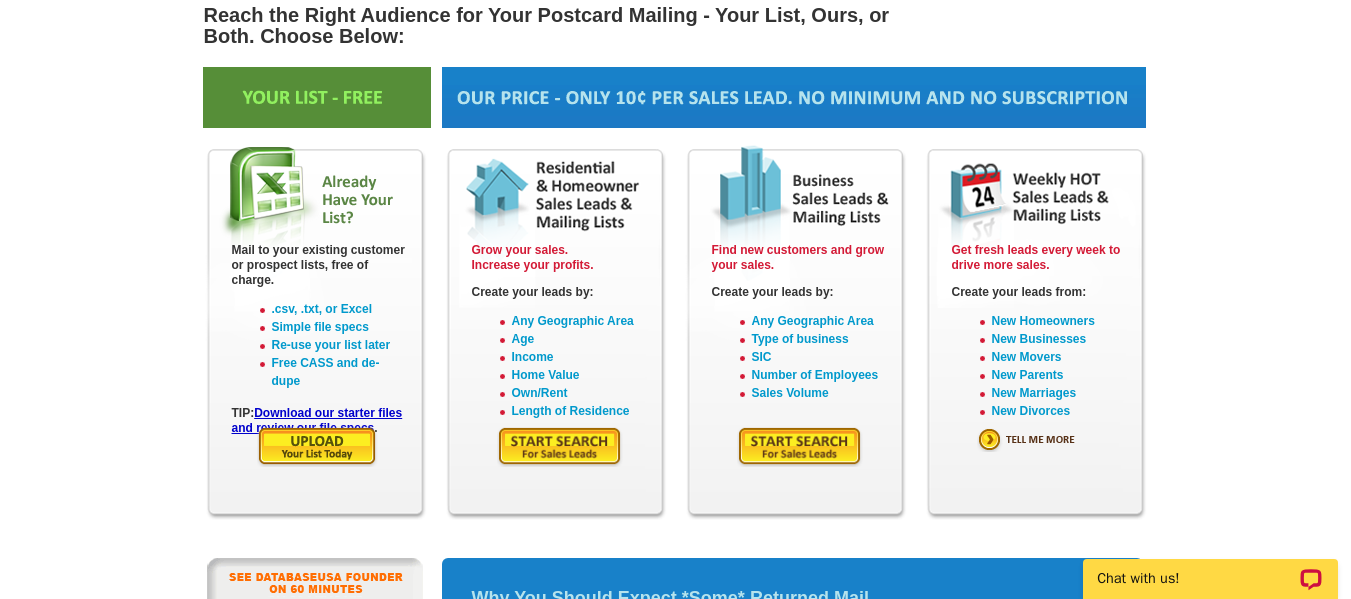 click at bounding box center [560, 446] 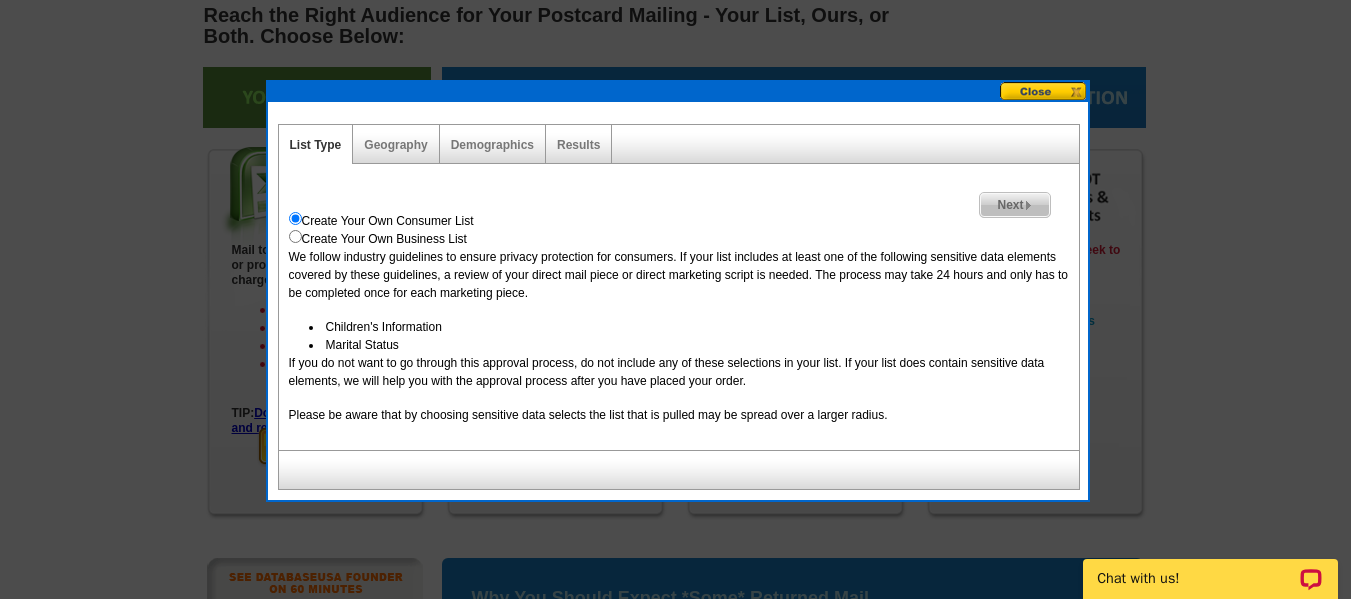 click on "Next" at bounding box center [1014, 205] 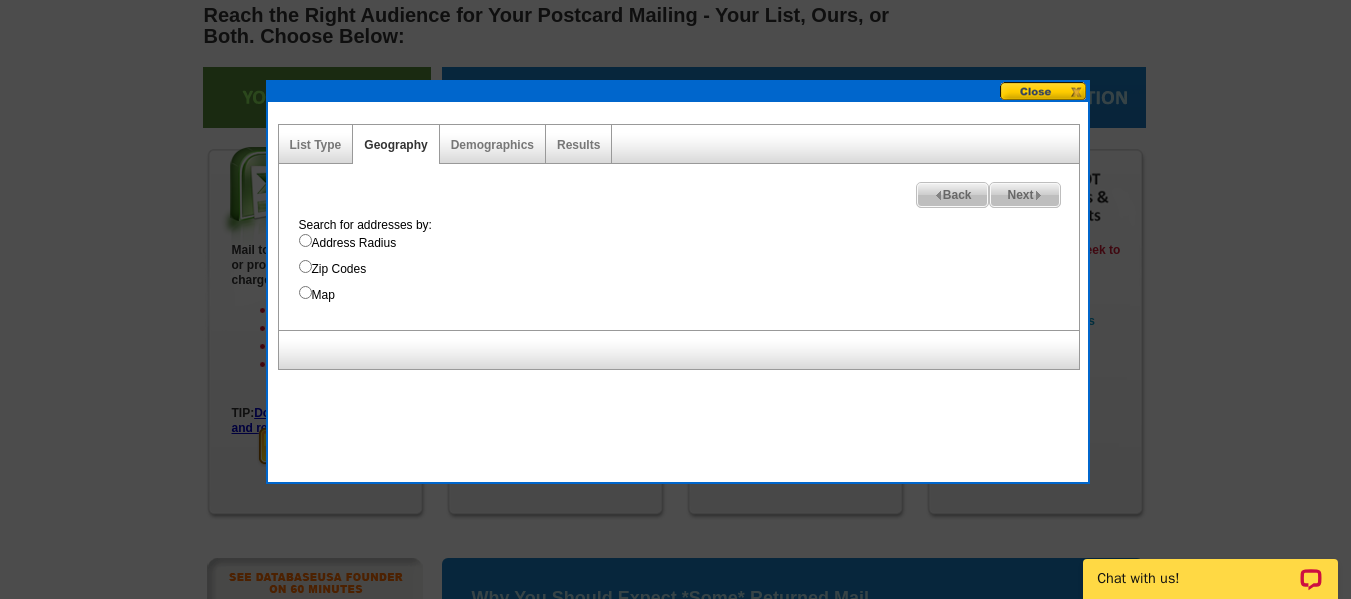 click on "Zip Codes" at bounding box center [305, 266] 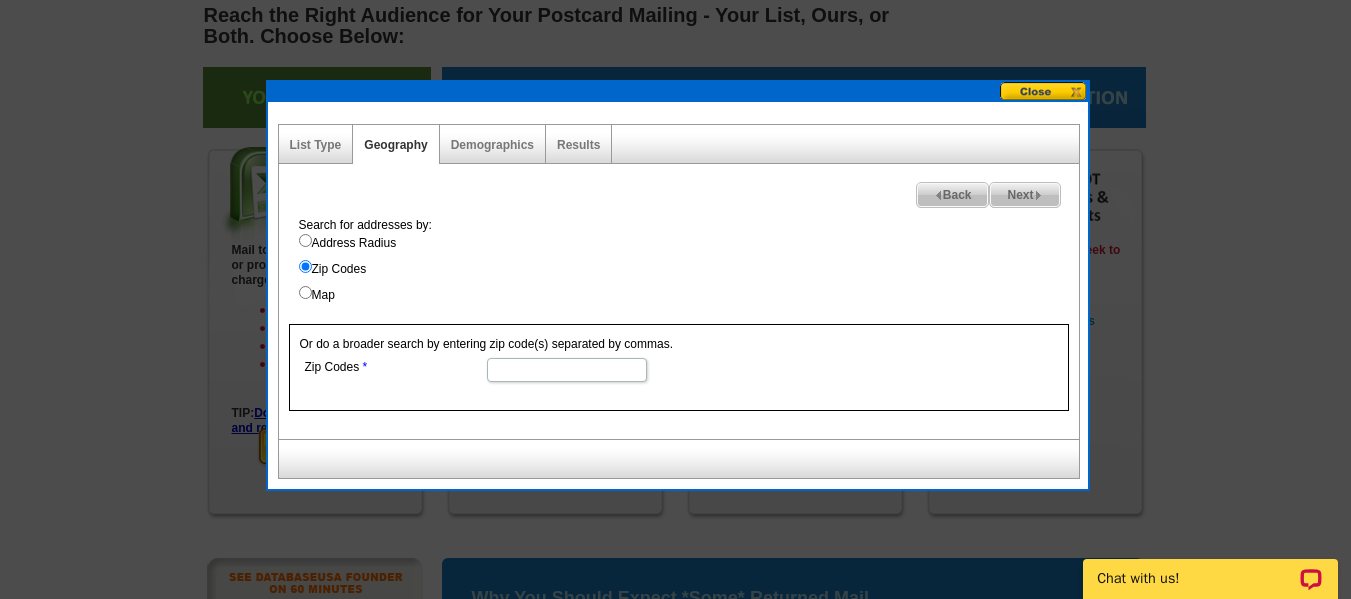 click on "Zip Codes" at bounding box center [567, 370] 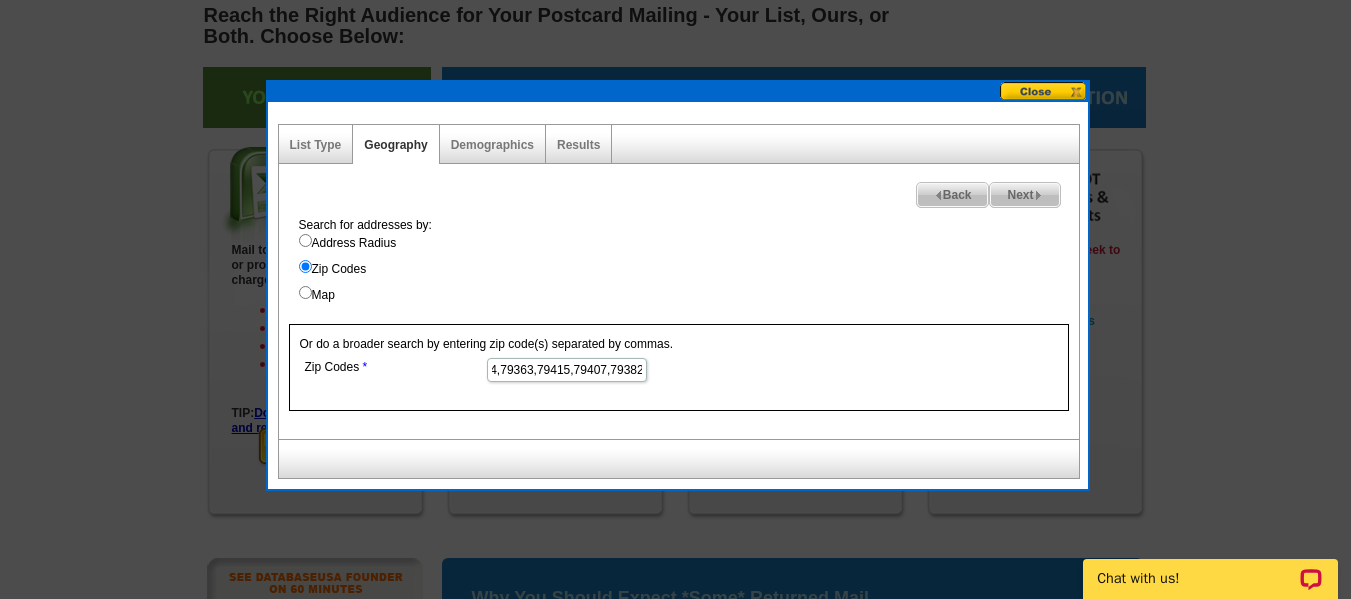 scroll, scrollTop: 0, scrollLeft: 34, axis: horizontal 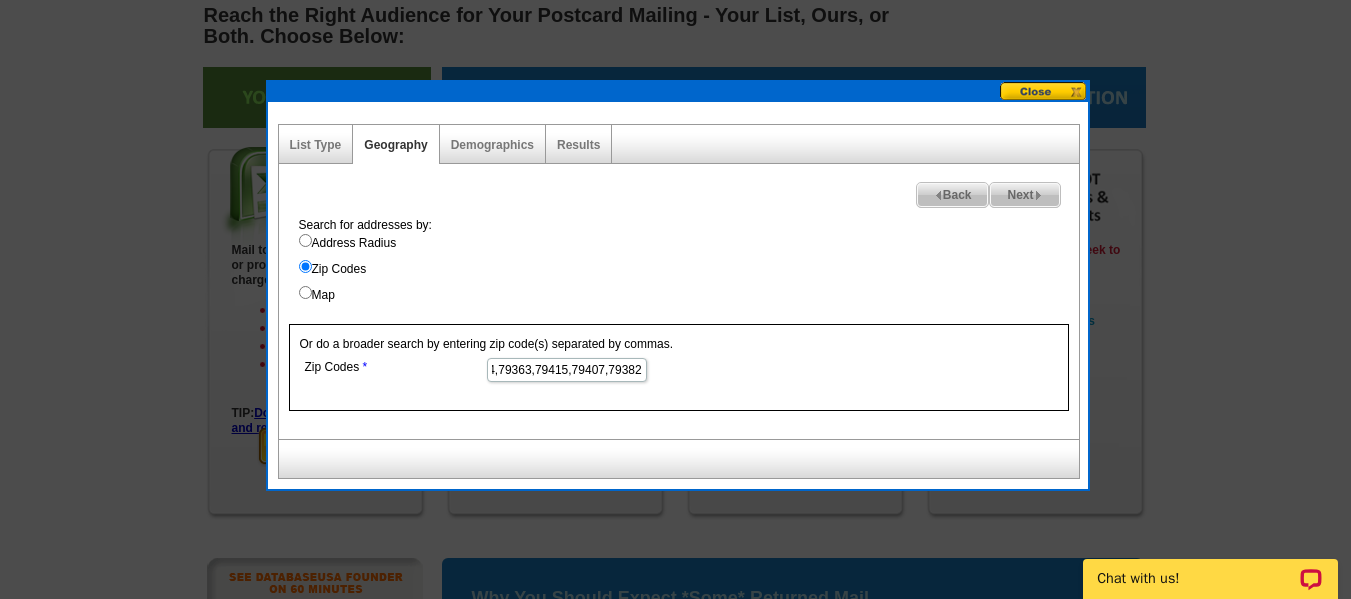 type on "79424,79363,79415,79407,79382" 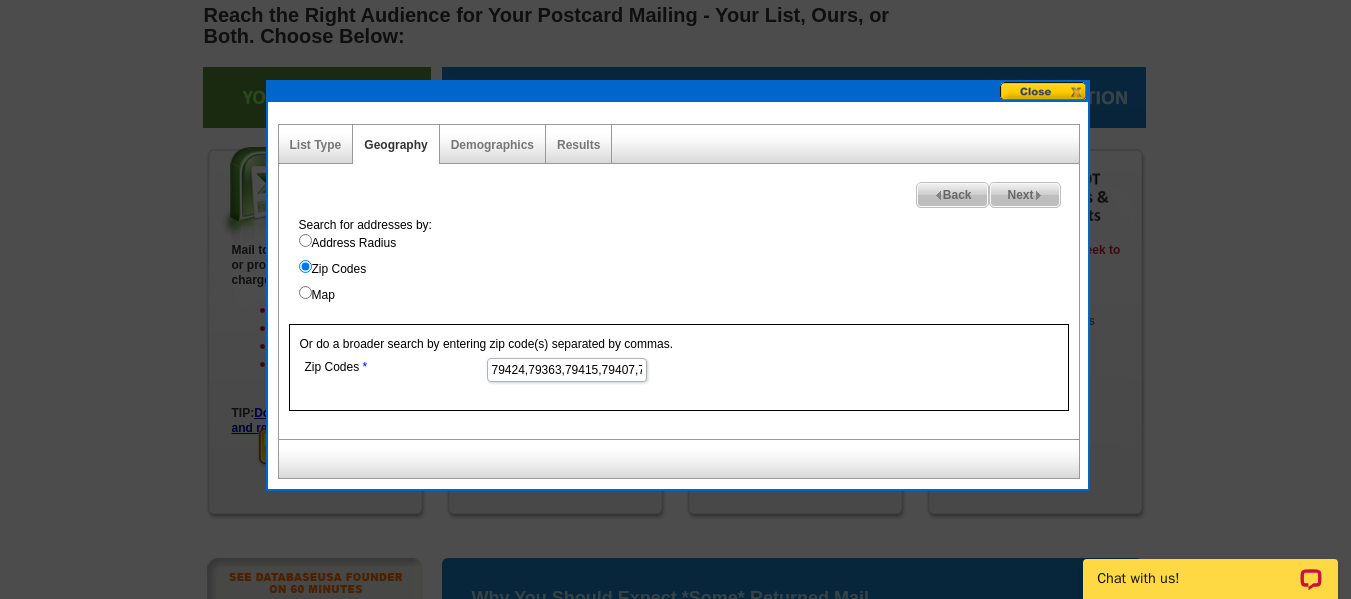 click on "Next" at bounding box center [1024, 195] 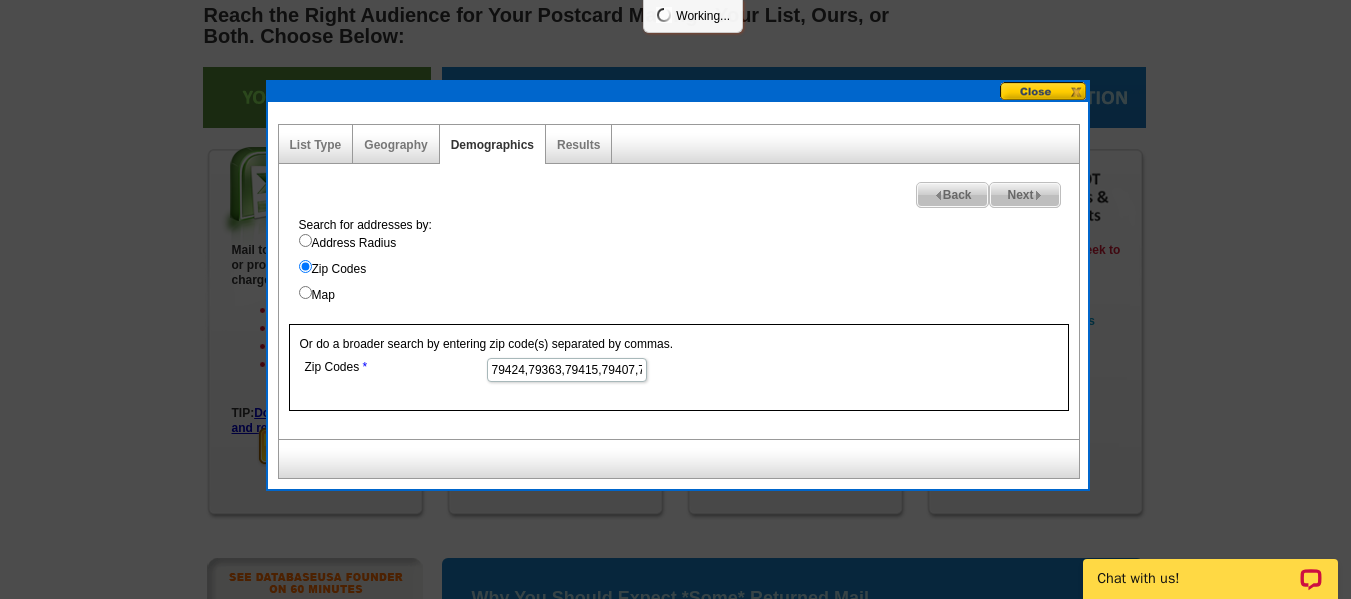 scroll, scrollTop: 0, scrollLeft: 0, axis: both 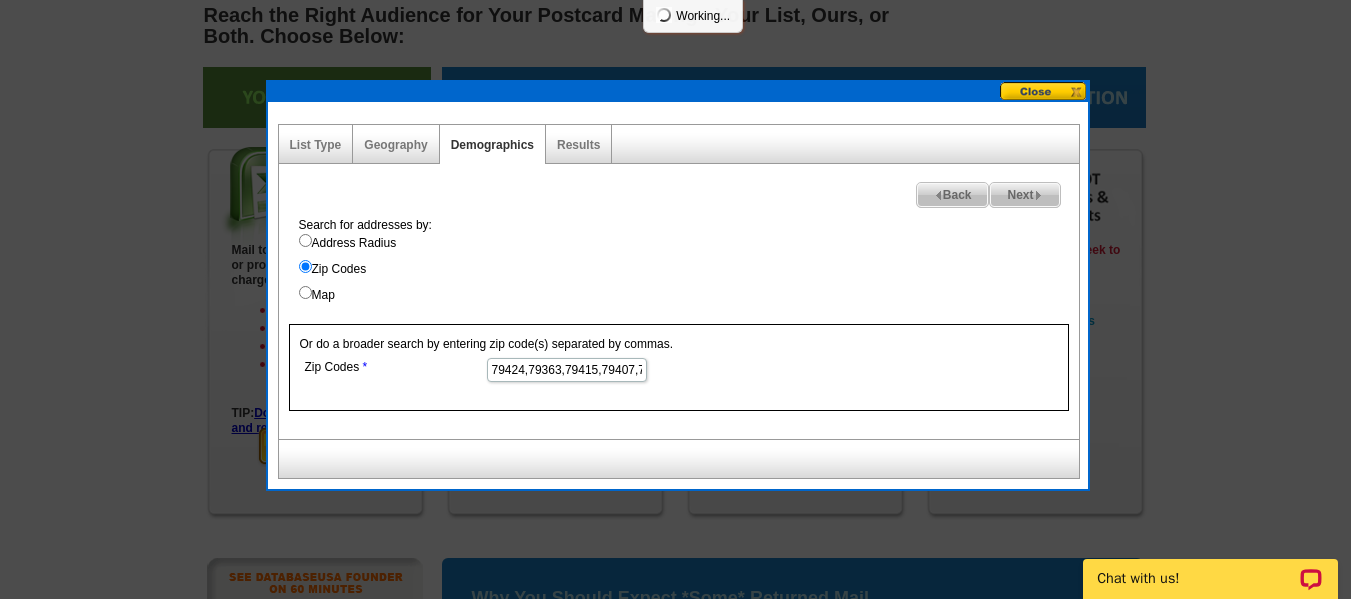 select 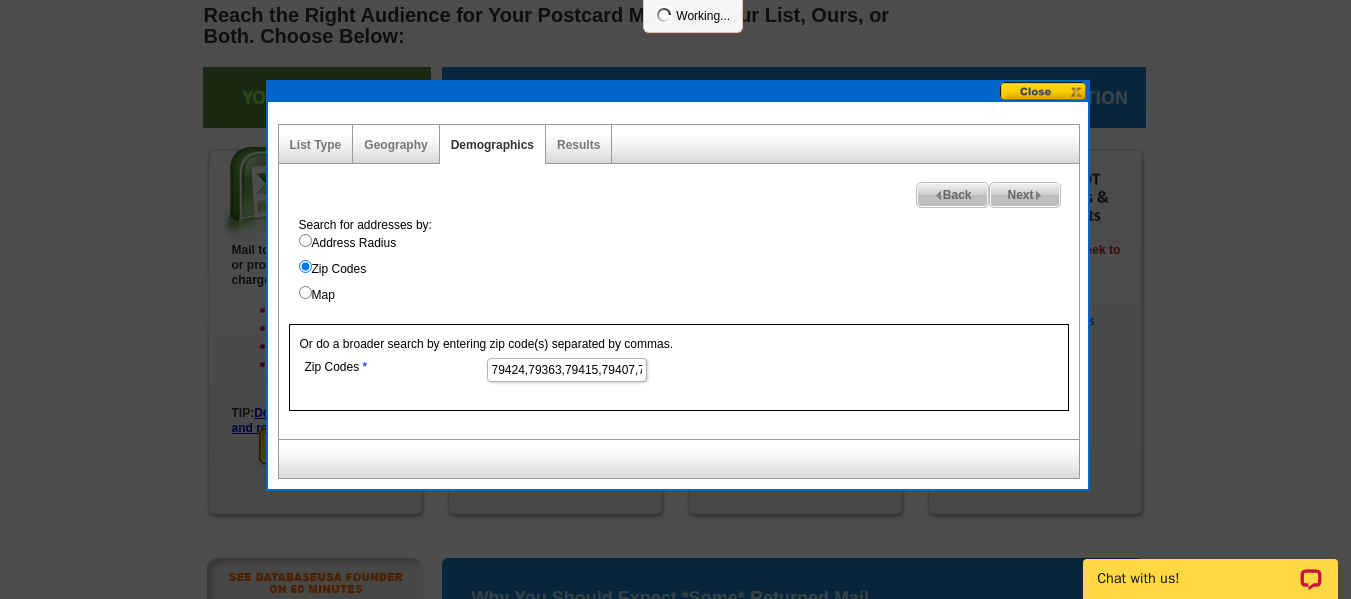 select 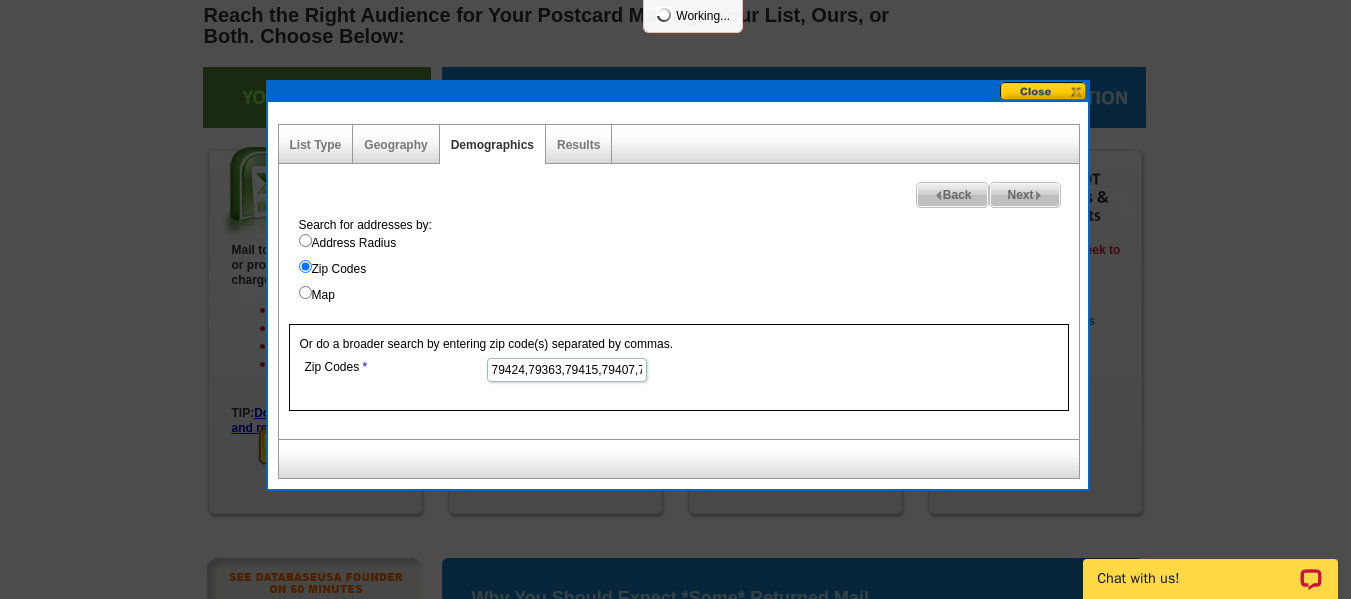 select 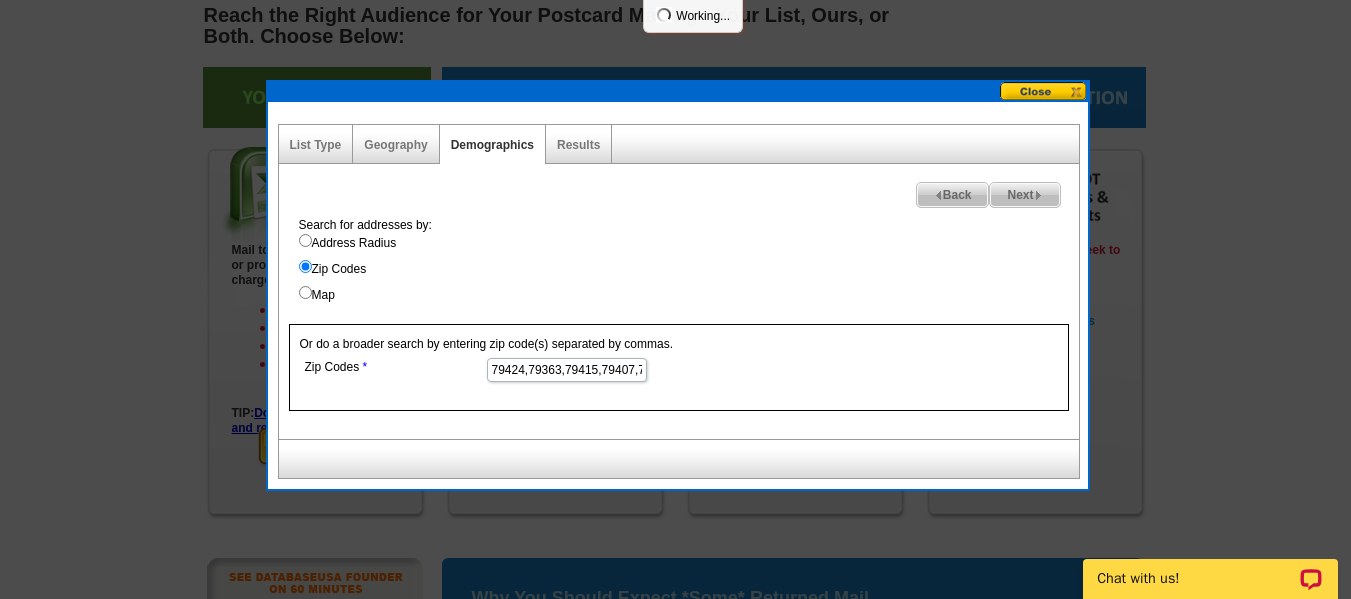 select 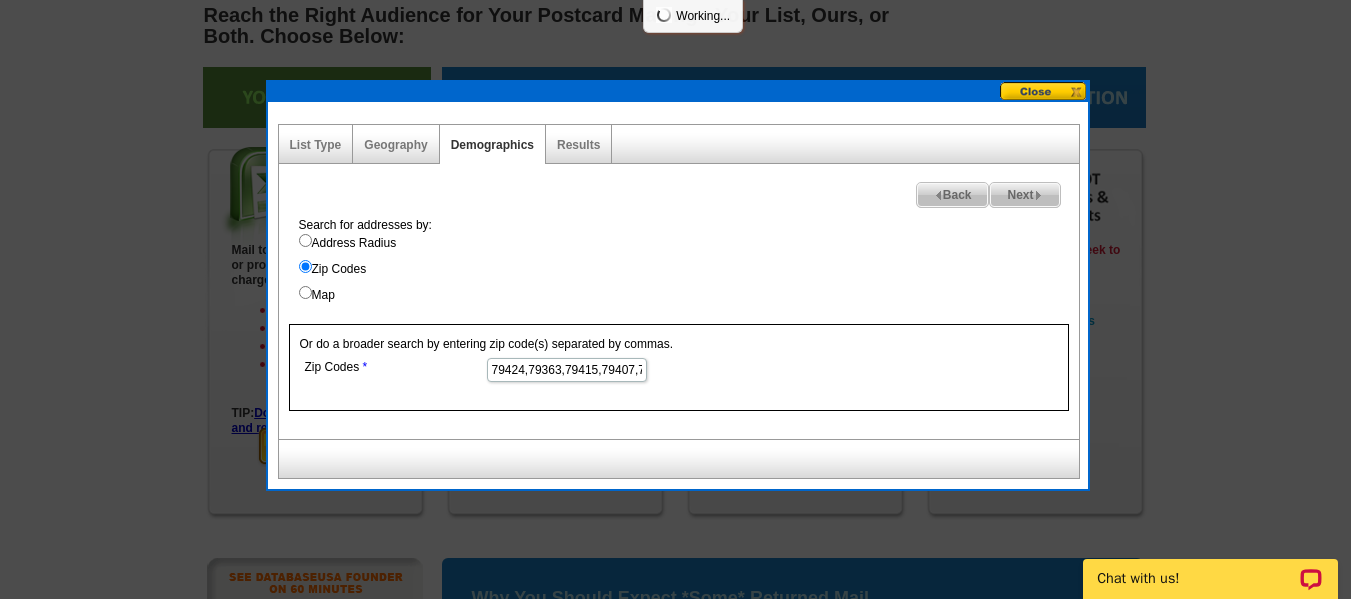 select 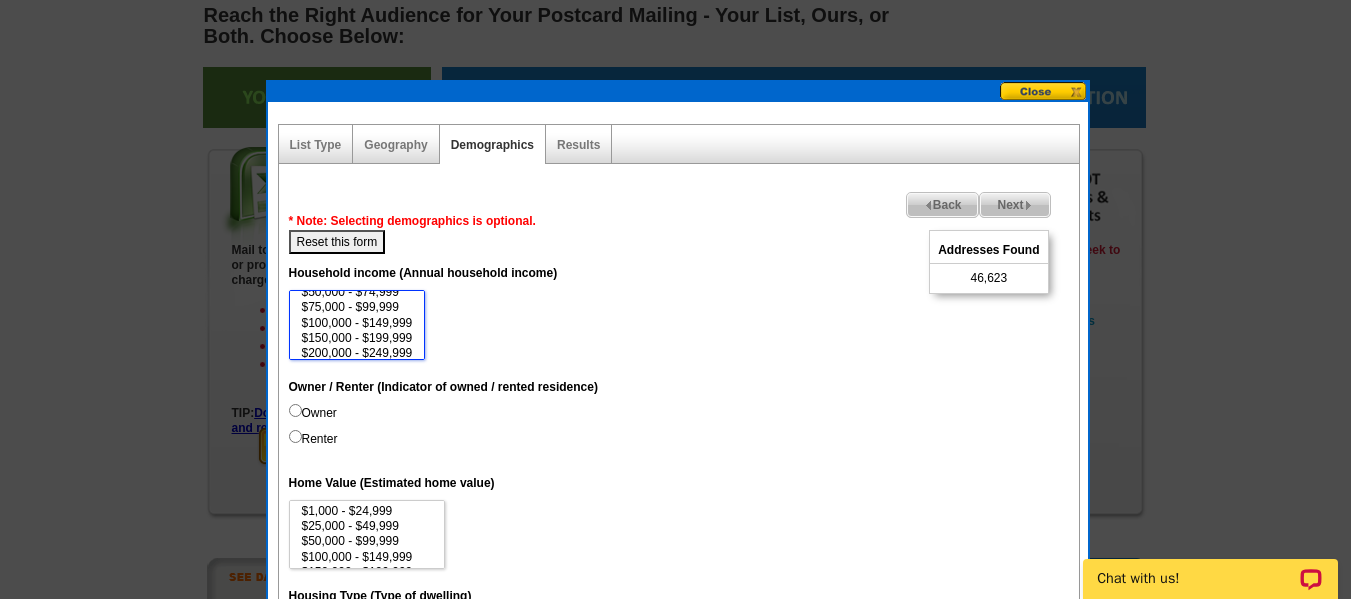 scroll, scrollTop: 80, scrollLeft: 0, axis: vertical 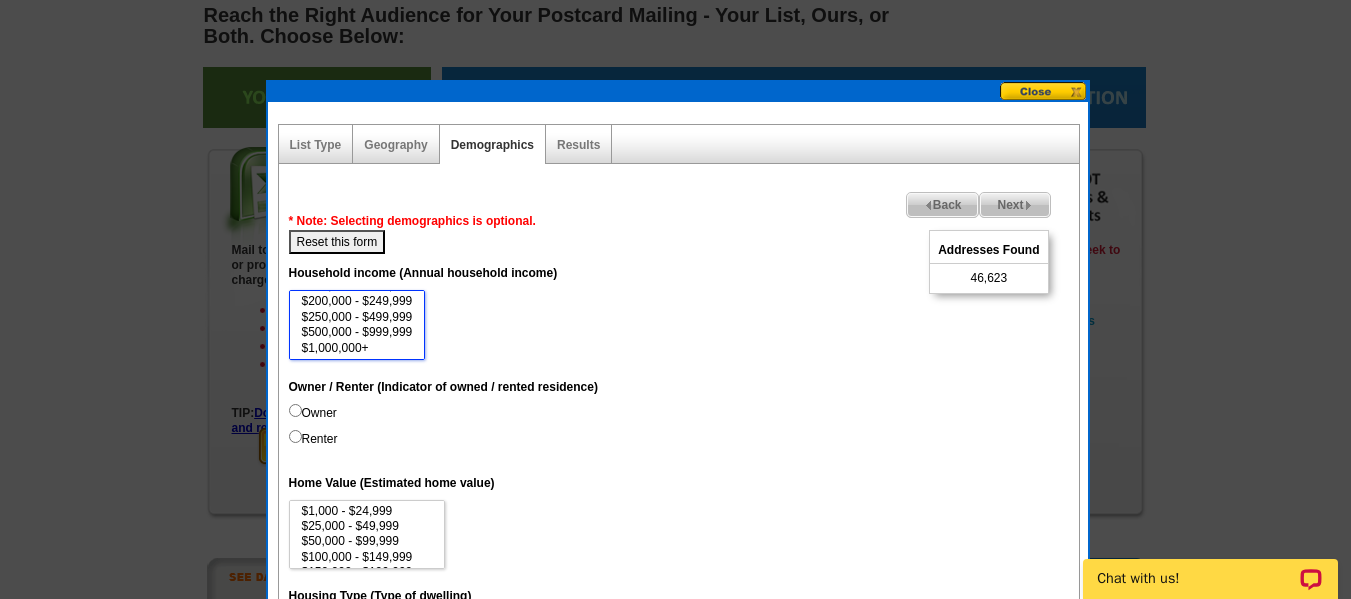 select on "250000-499999" 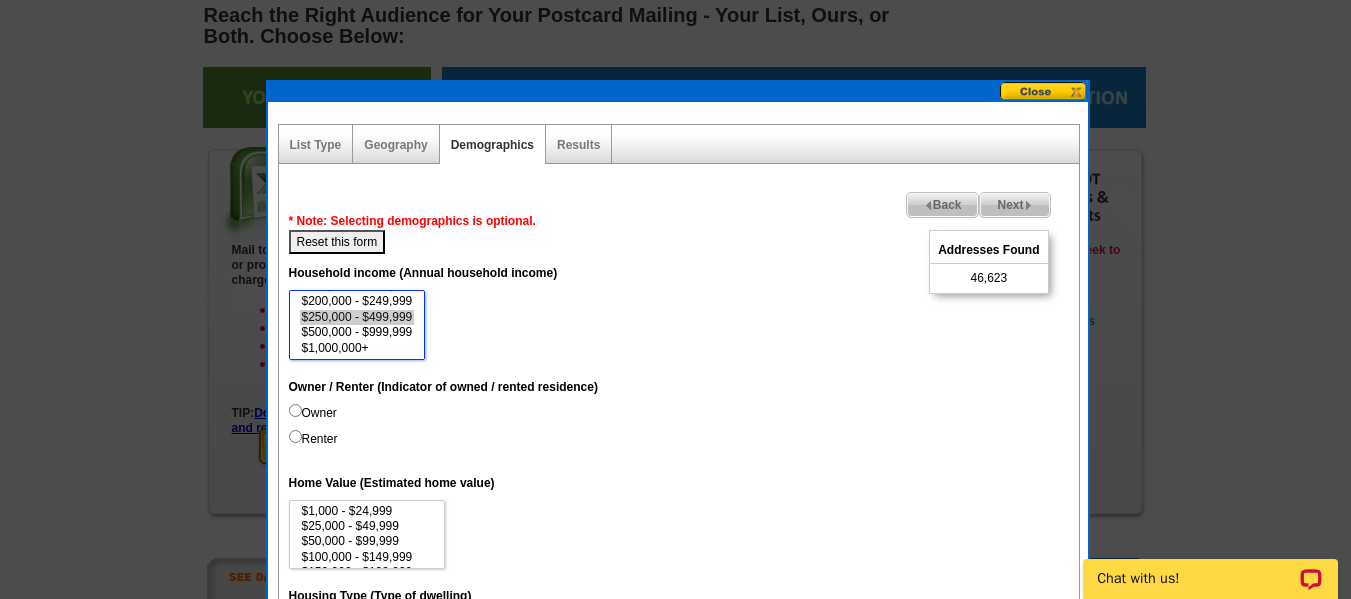click on "$250,000 - $499,999" at bounding box center (357, 317) 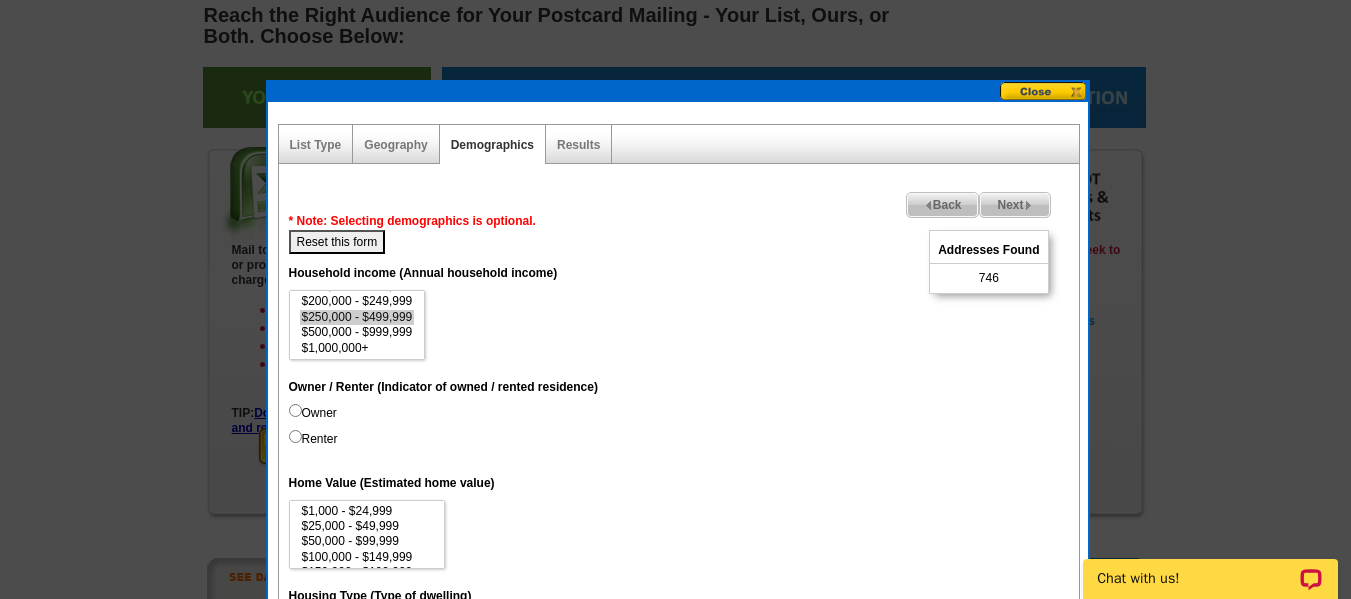 click on "Owner" at bounding box center (295, 410) 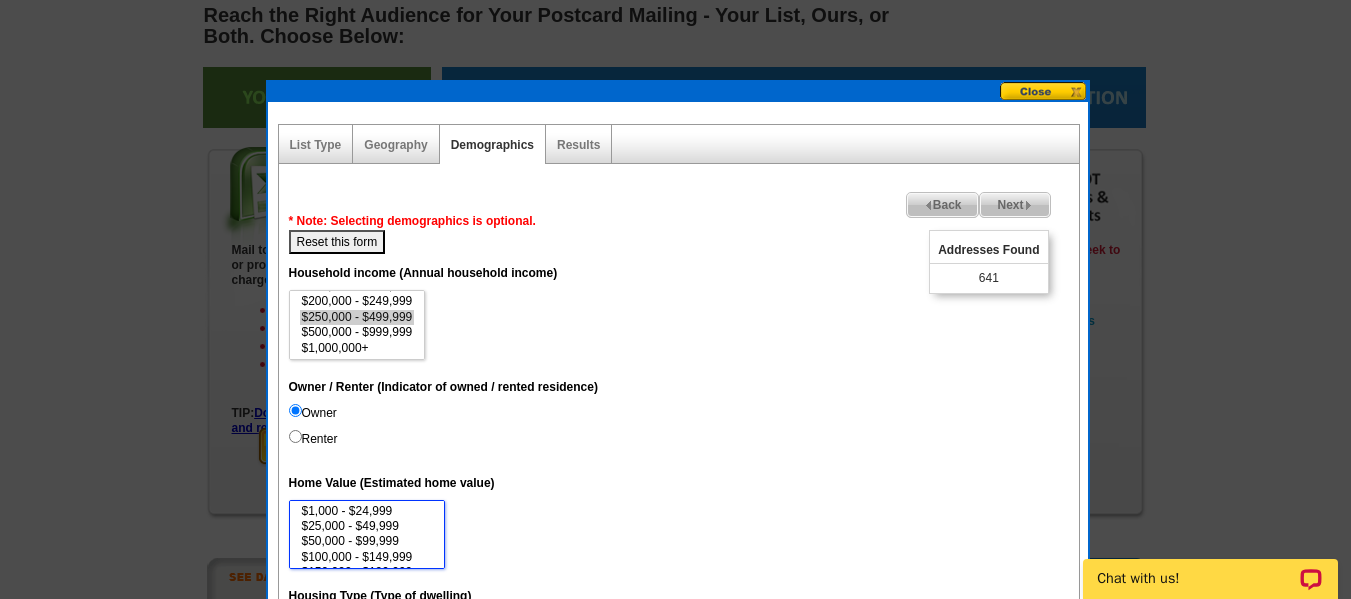 scroll, scrollTop: 40, scrollLeft: 0, axis: vertical 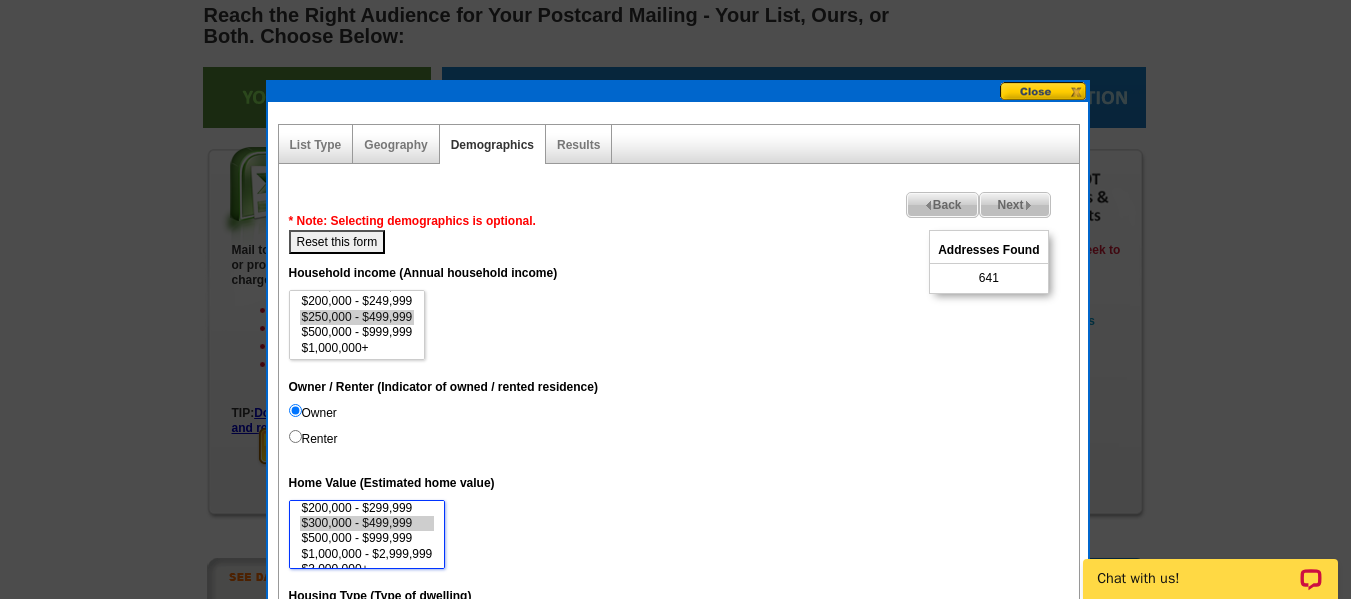 click on "$300,000 - $499,999" at bounding box center (367, 523) 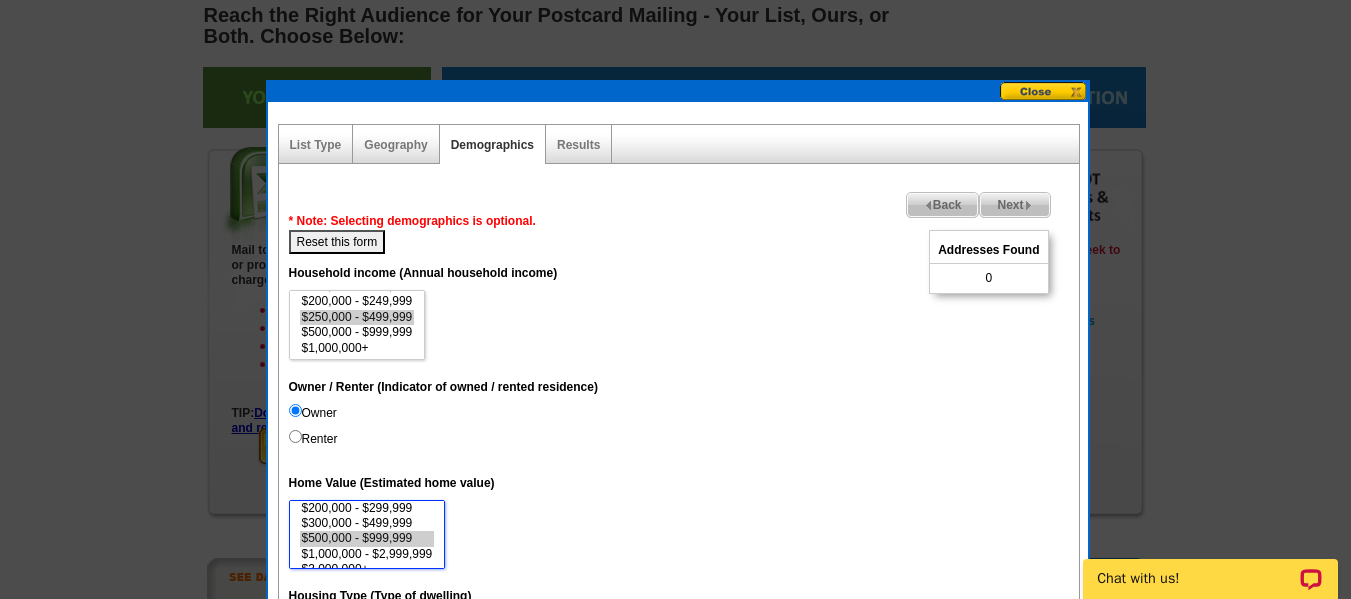 click on "$500,000 - $999,999" at bounding box center (367, 538) 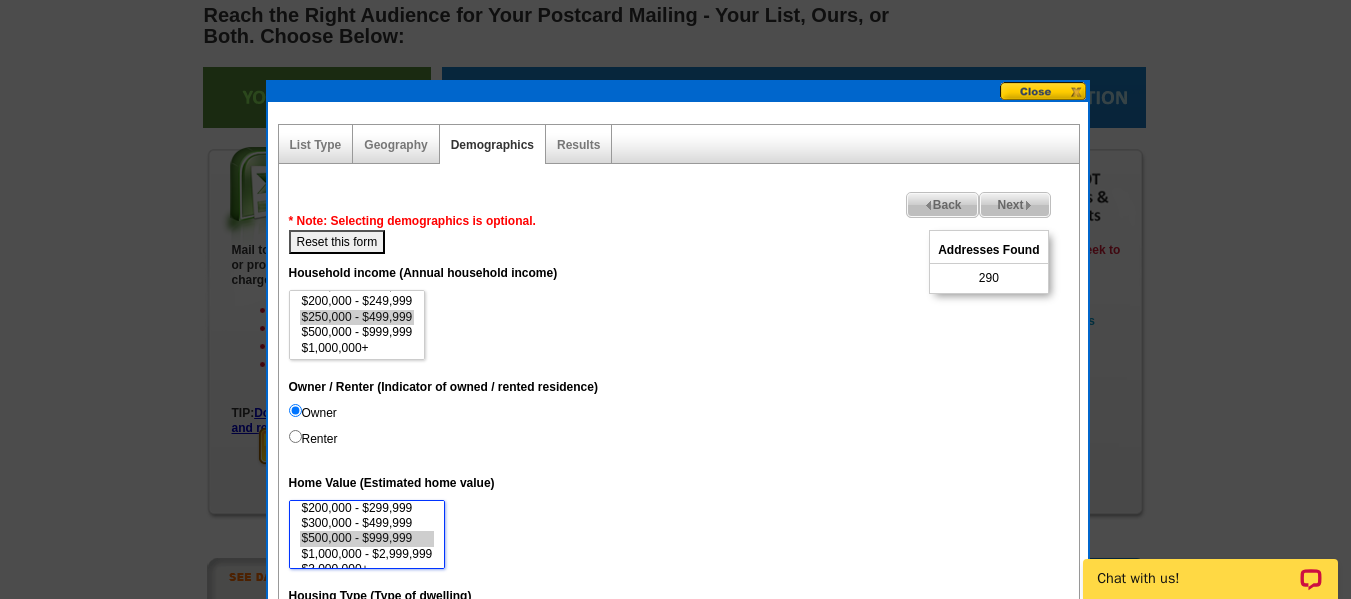 select on "500000-999999" 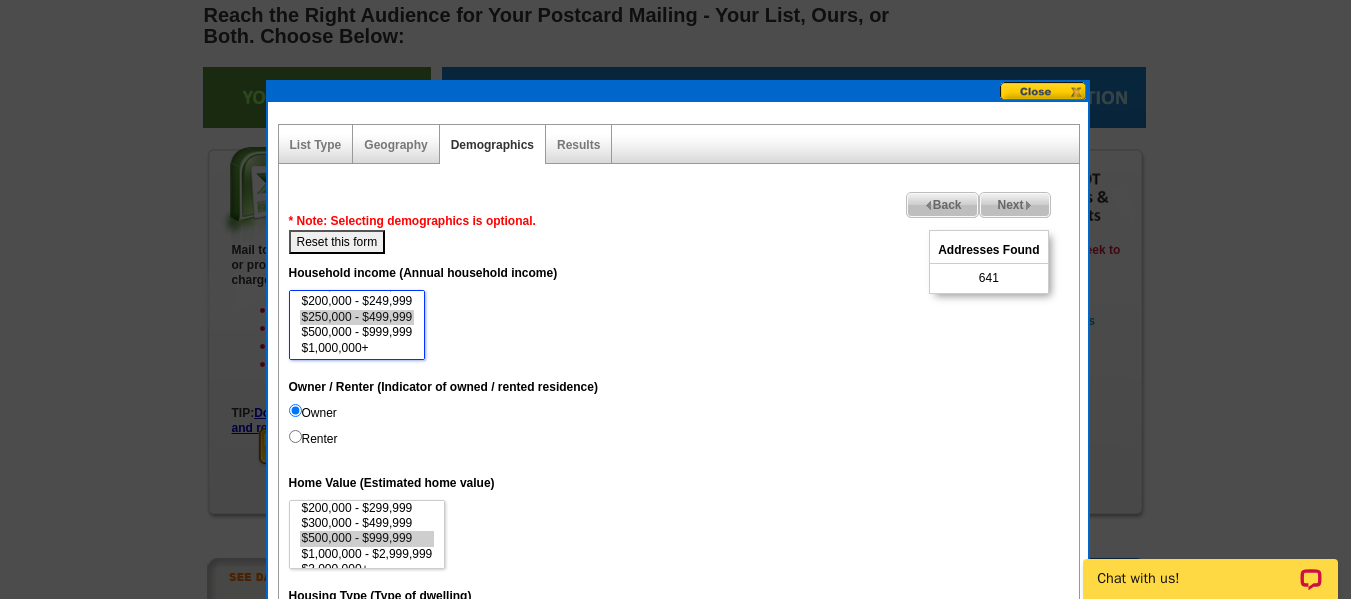 select on "250000-499999" 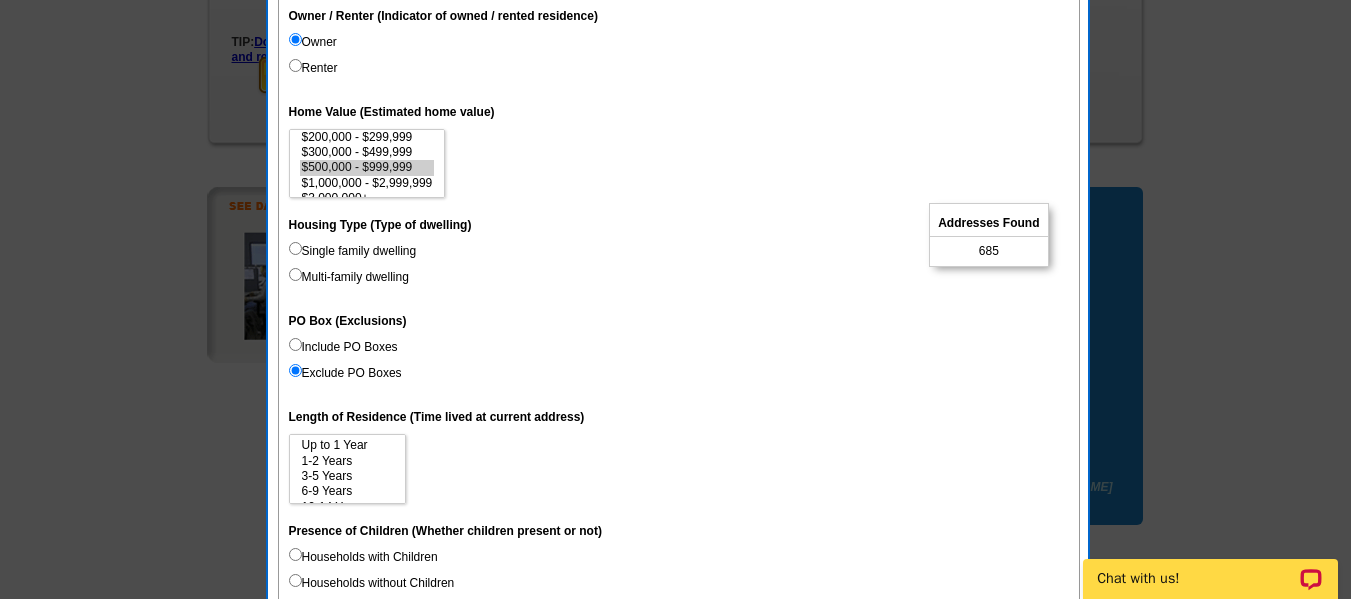 scroll, scrollTop: 570, scrollLeft: 0, axis: vertical 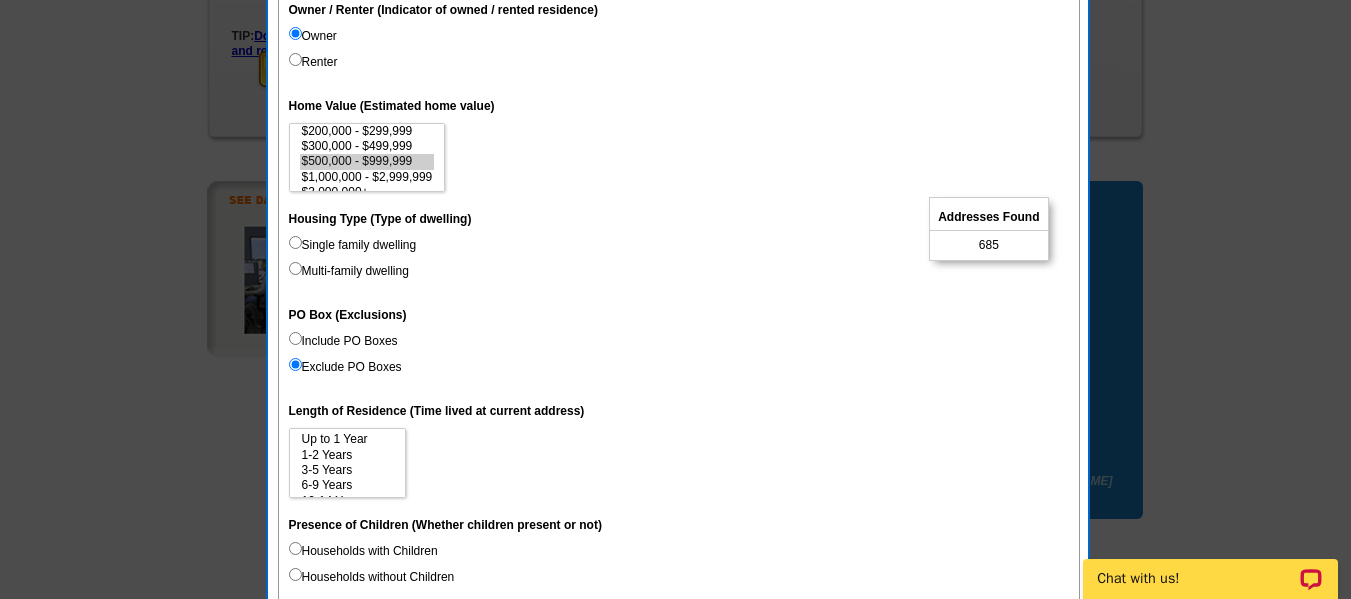 click on "Single family dwelling" at bounding box center [295, 242] 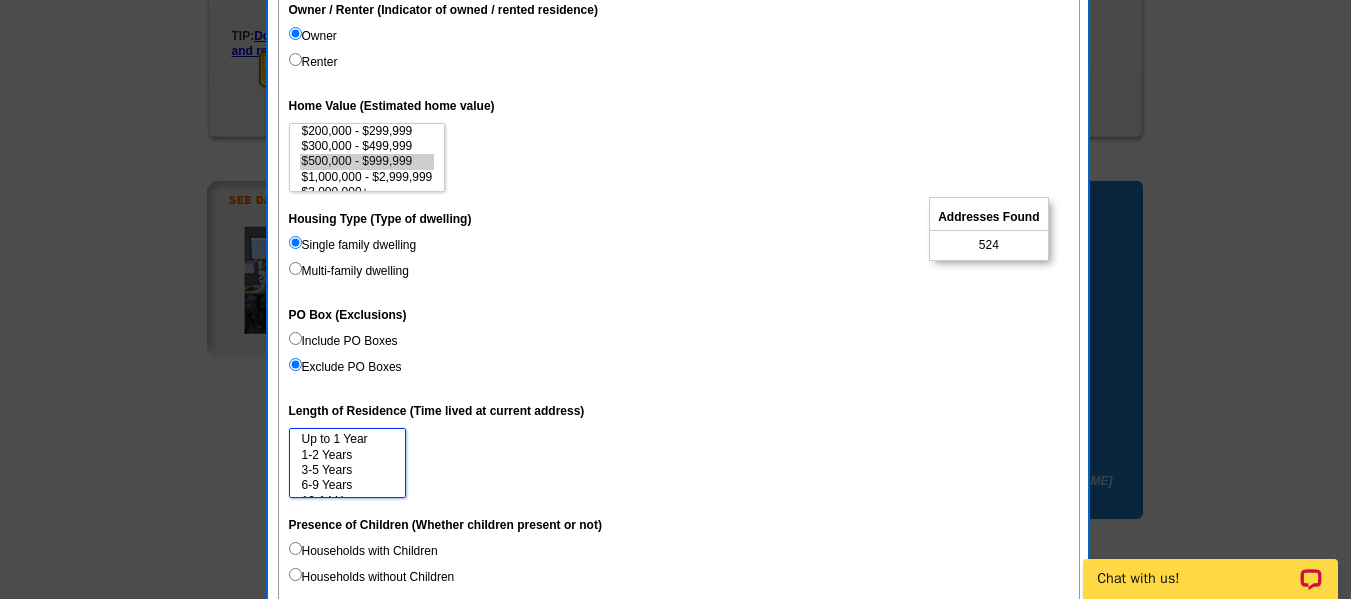 scroll, scrollTop: 30, scrollLeft: 0, axis: vertical 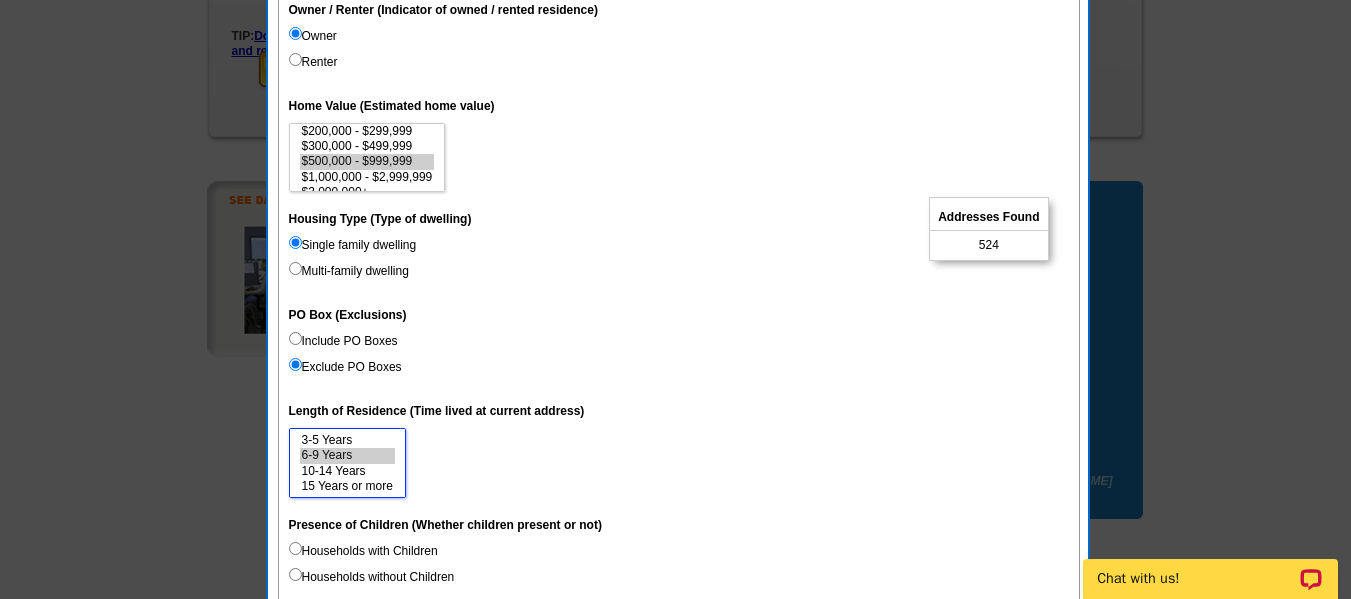 click on "6-9 Years" at bounding box center [347, 455] 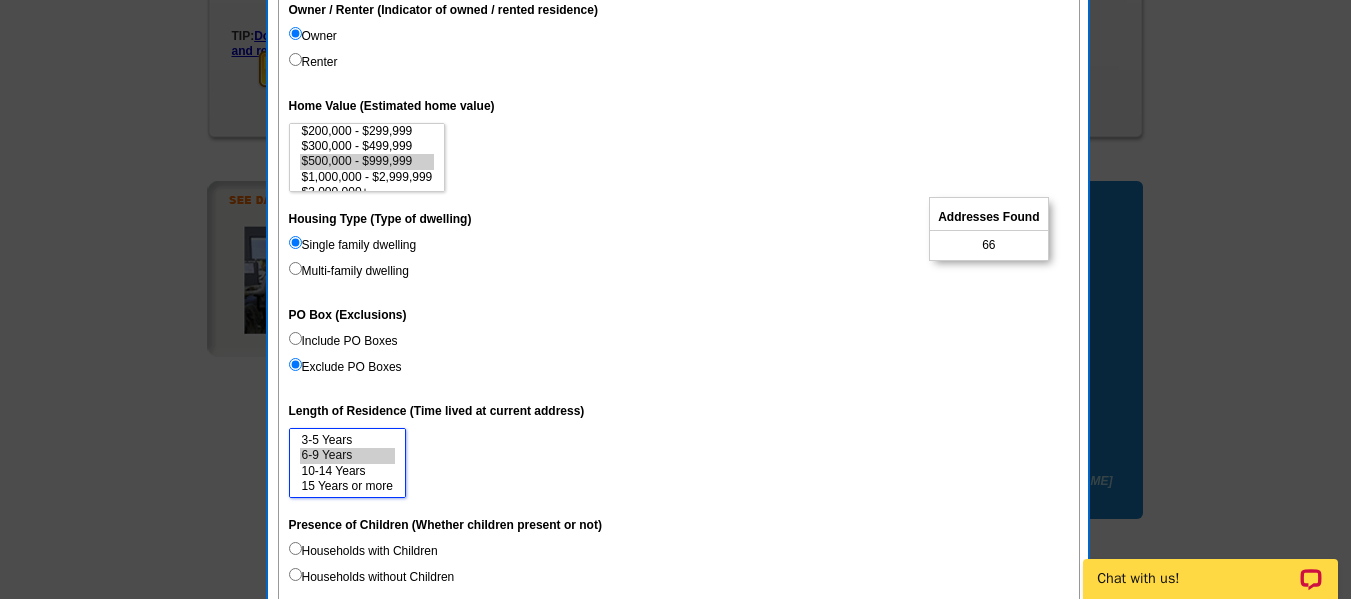 click on "10-14 Years" at bounding box center [347, 471] 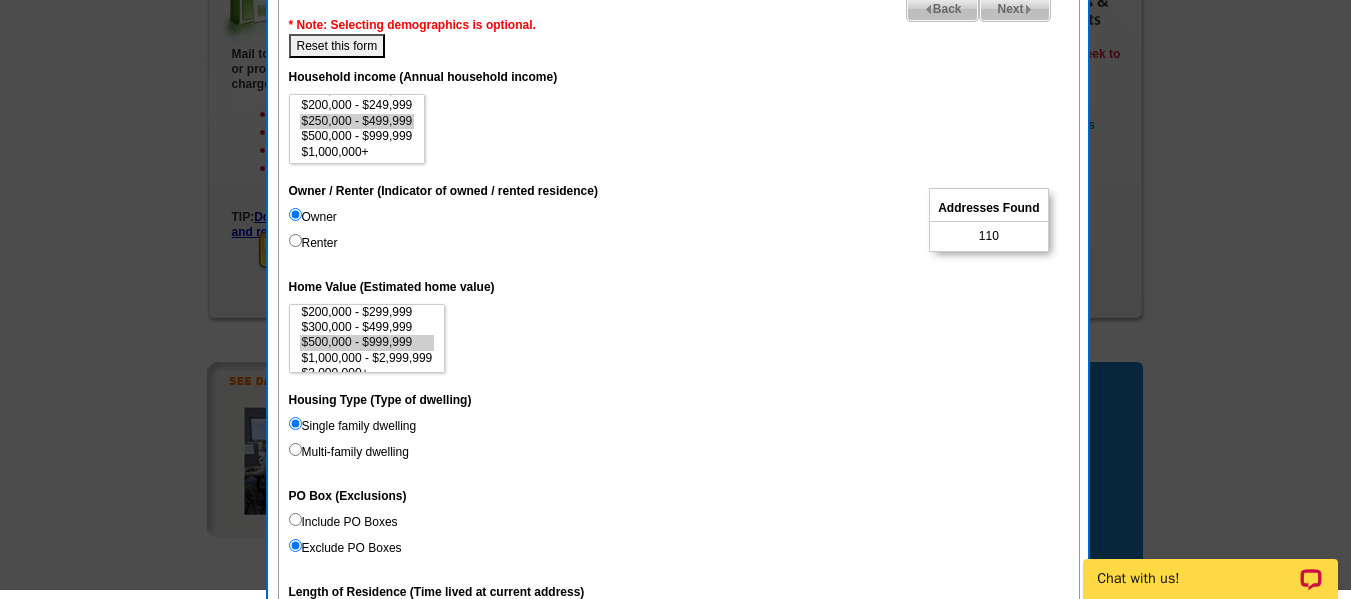 scroll, scrollTop: 395, scrollLeft: 0, axis: vertical 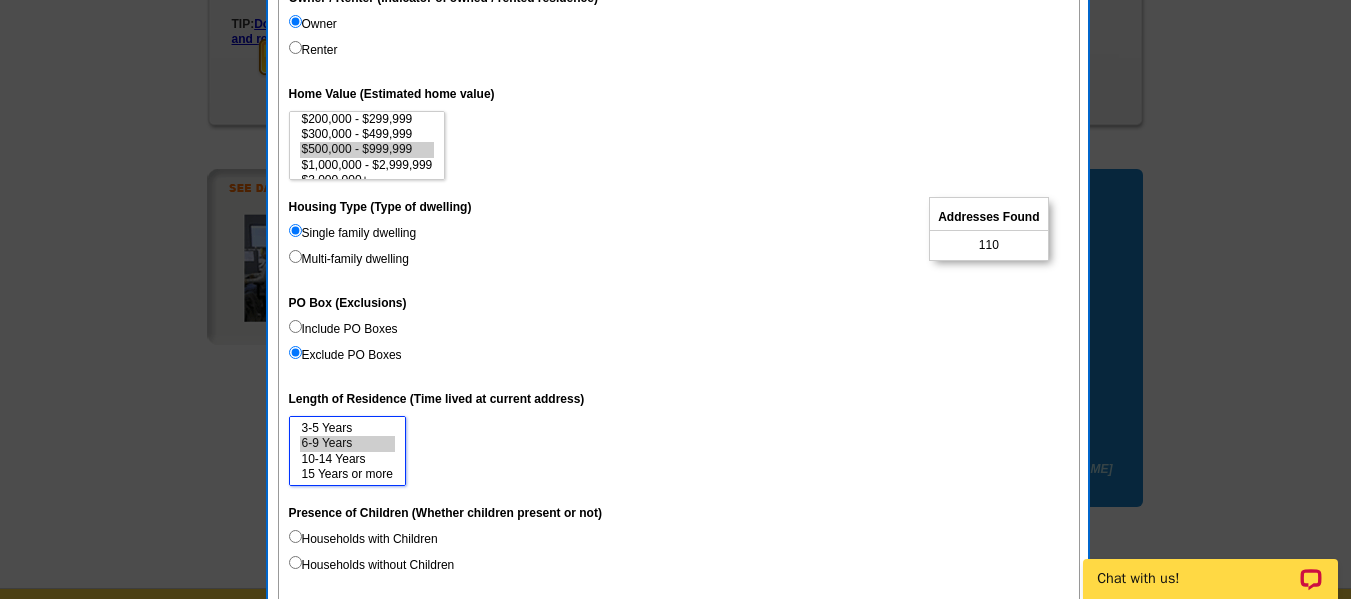 click on "15 Years or more" at bounding box center (347, 474) 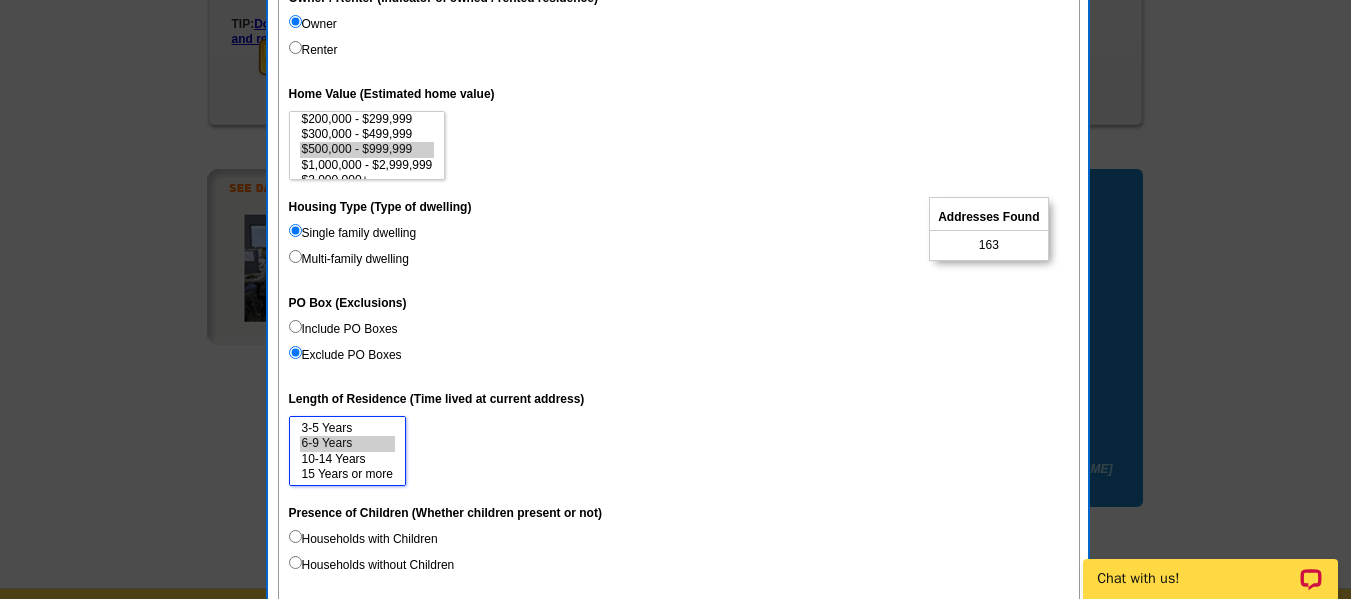 scroll, scrollTop: 0, scrollLeft: 0, axis: both 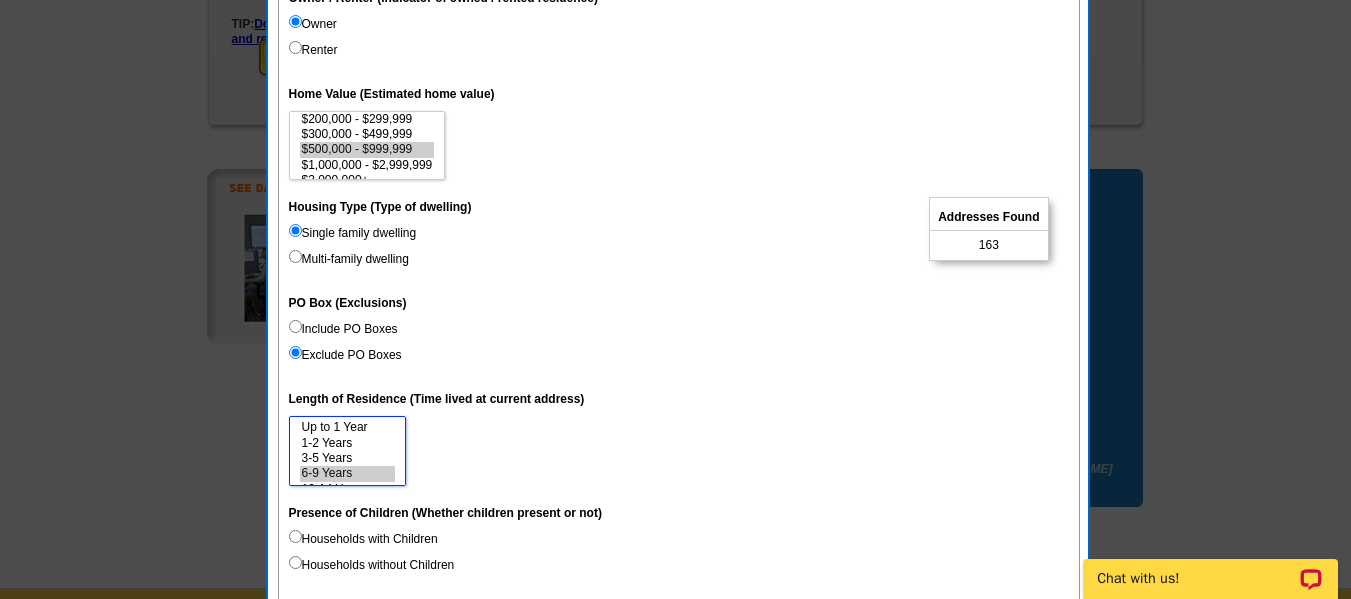 select on "3-5" 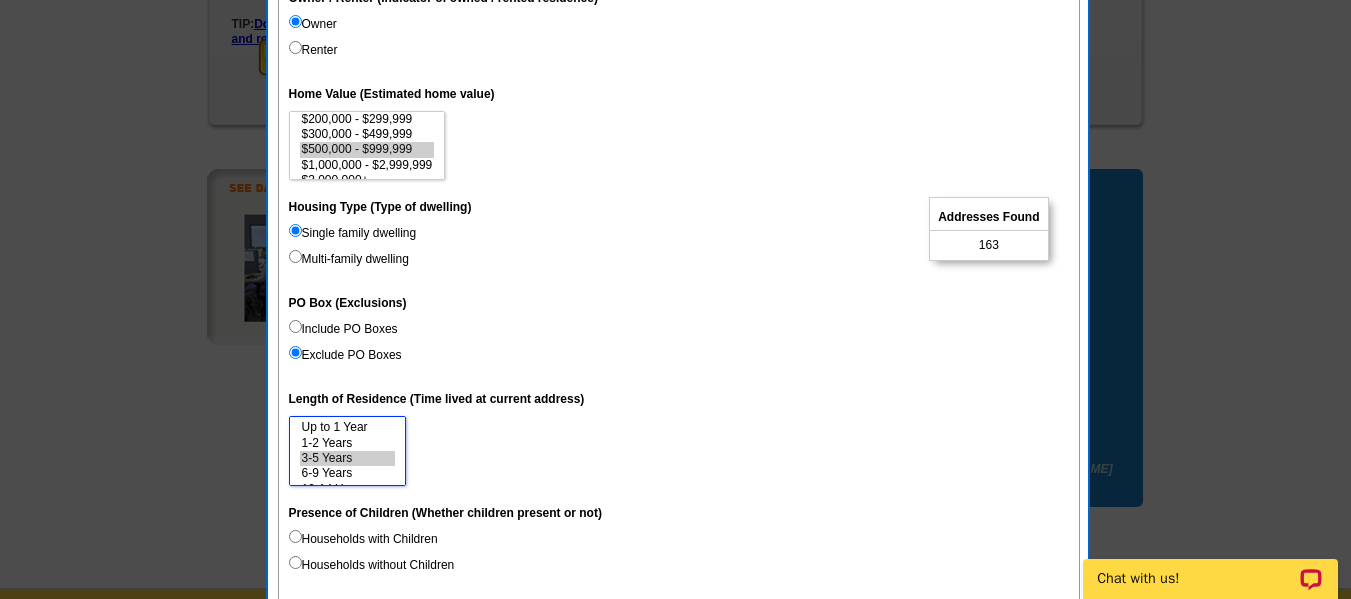 click on "3-5 Years" at bounding box center [347, 458] 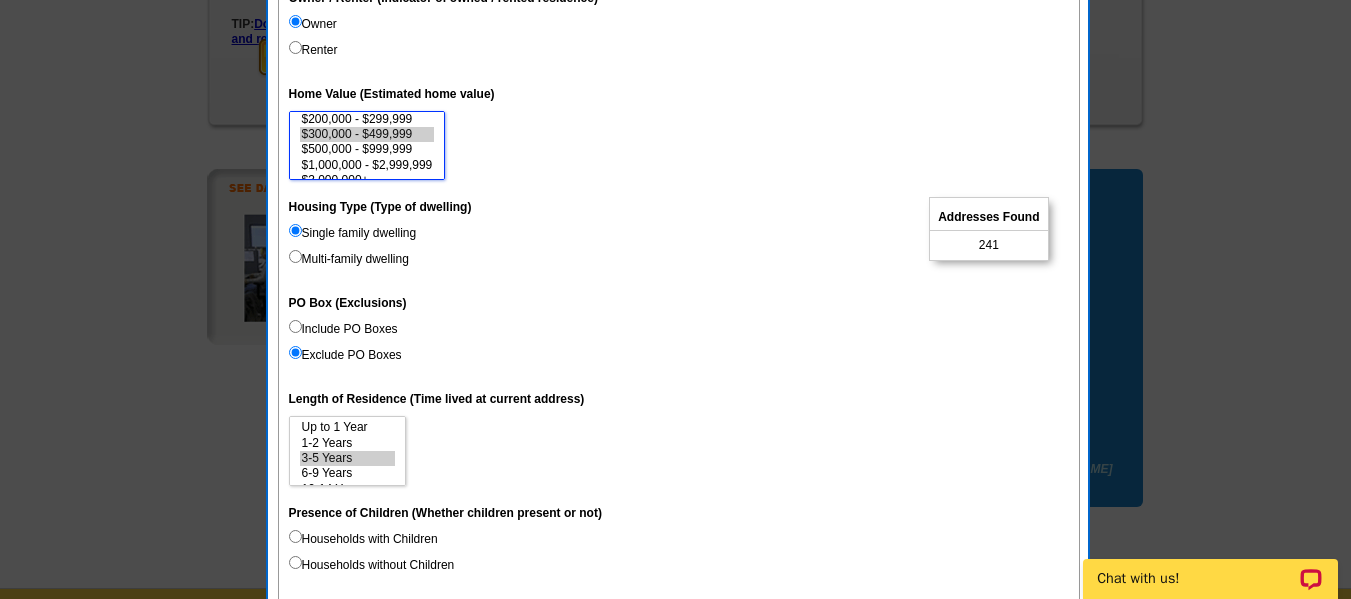 click on "$300,000 - $499,999" at bounding box center [367, 134] 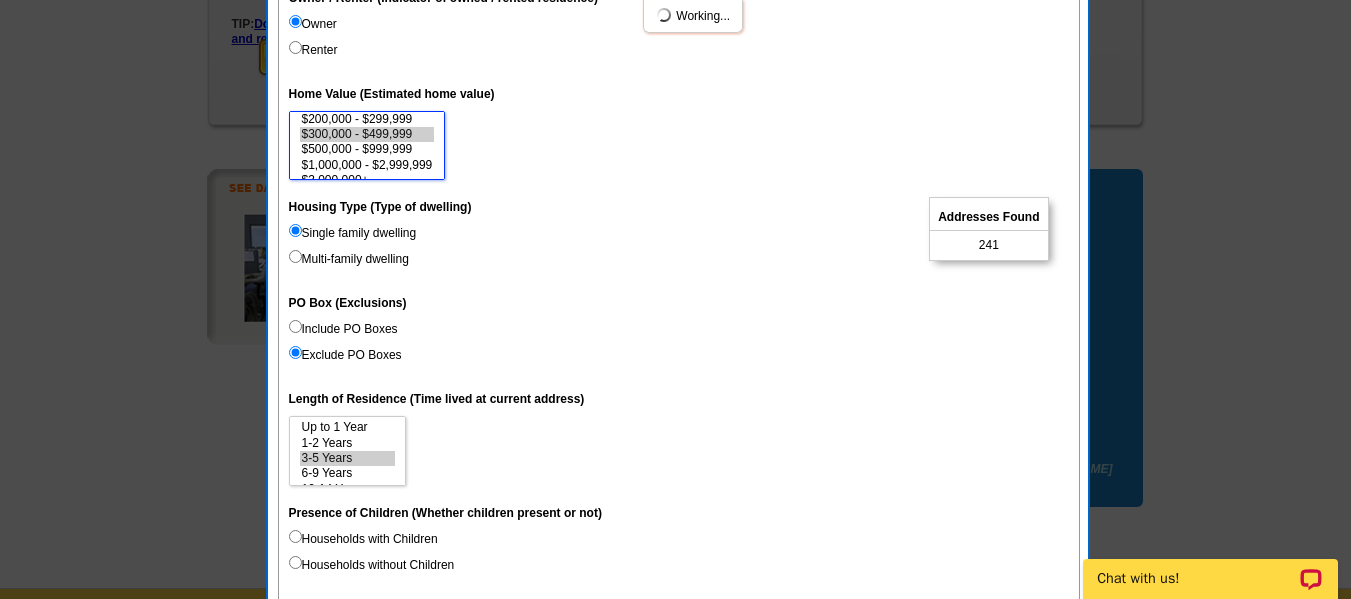 select on "200000-299999" 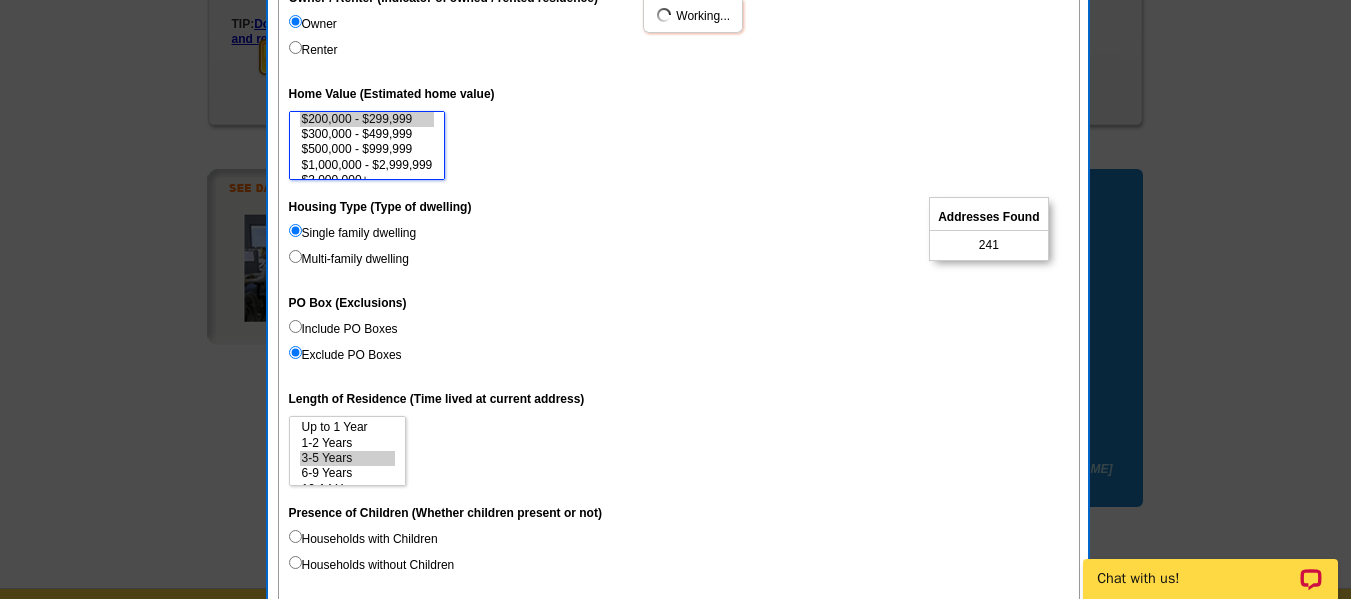 click on "$200,000 - $299,999" at bounding box center (367, 119) 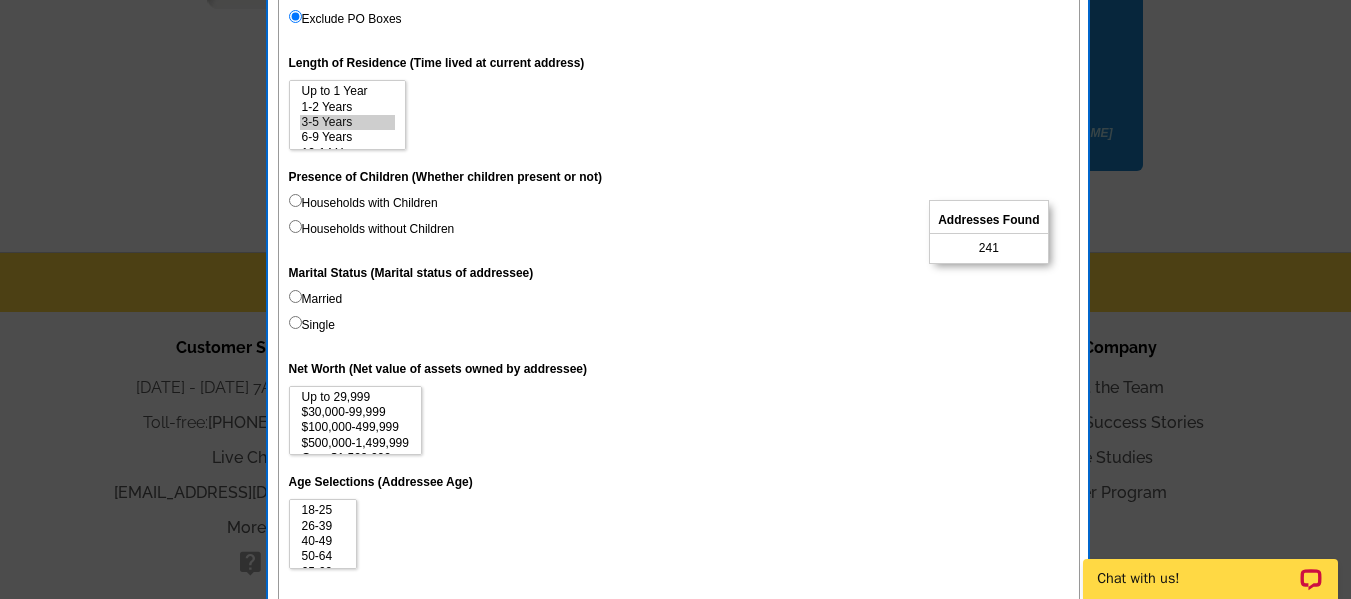 scroll, scrollTop: 921, scrollLeft: 0, axis: vertical 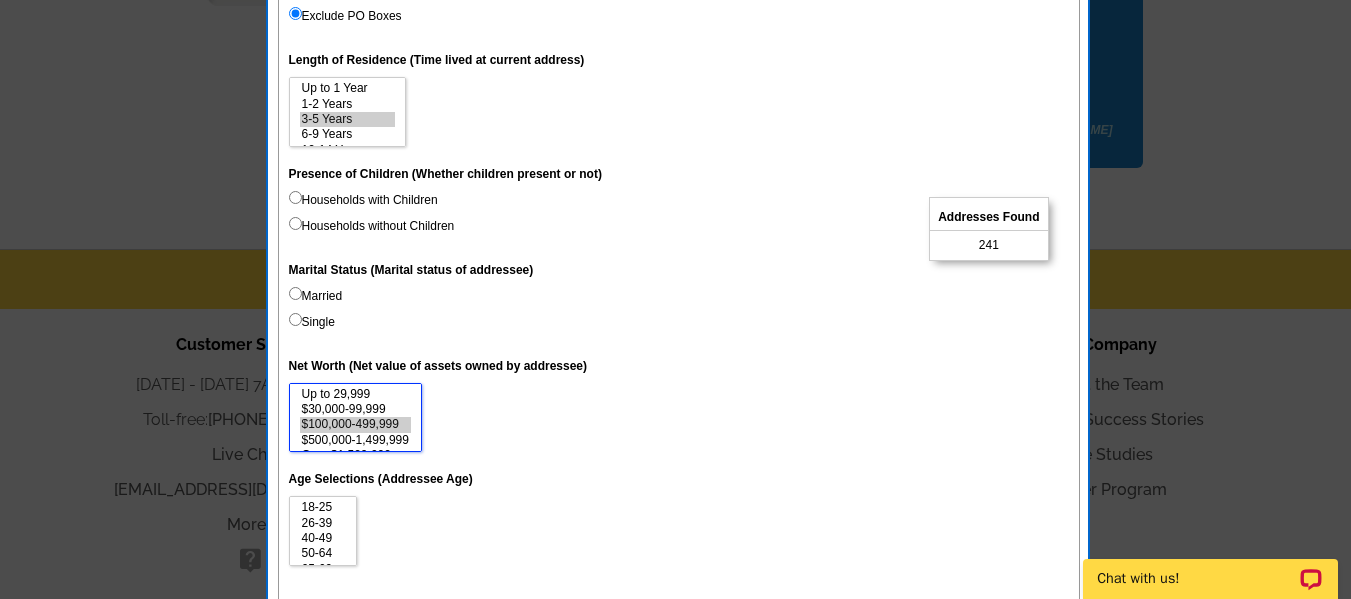 click on "$100,000-499,999" at bounding box center [355, 424] 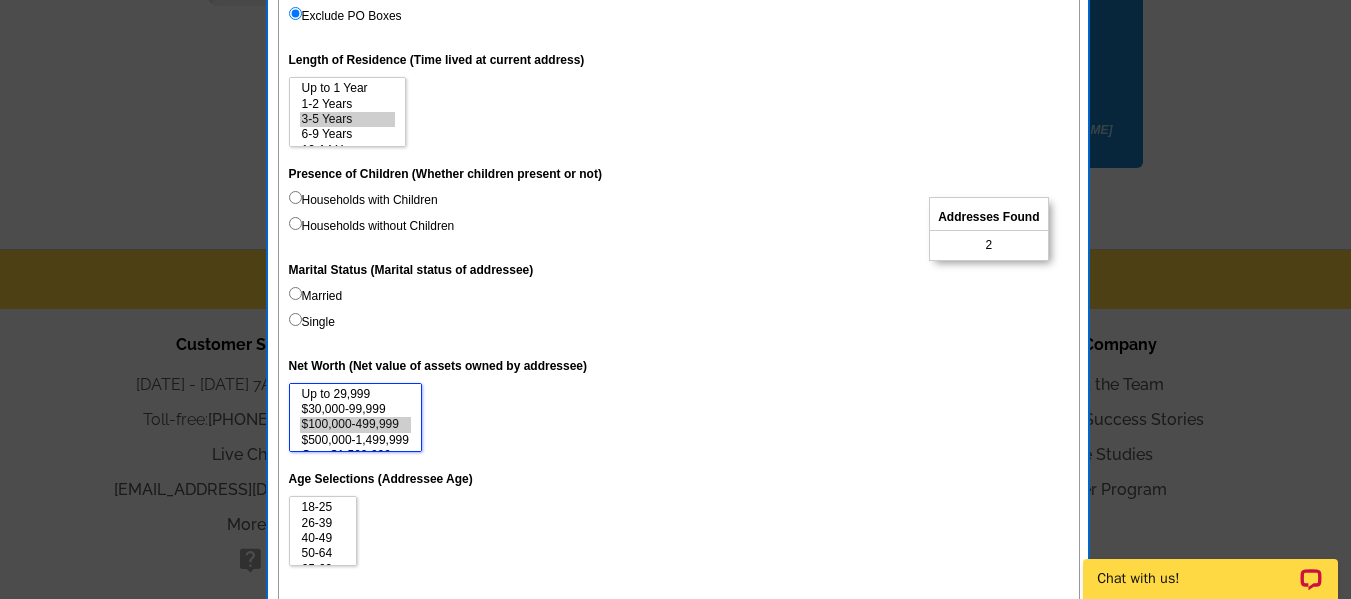 click on "$500,000-1,499,999" at bounding box center [355, 440] 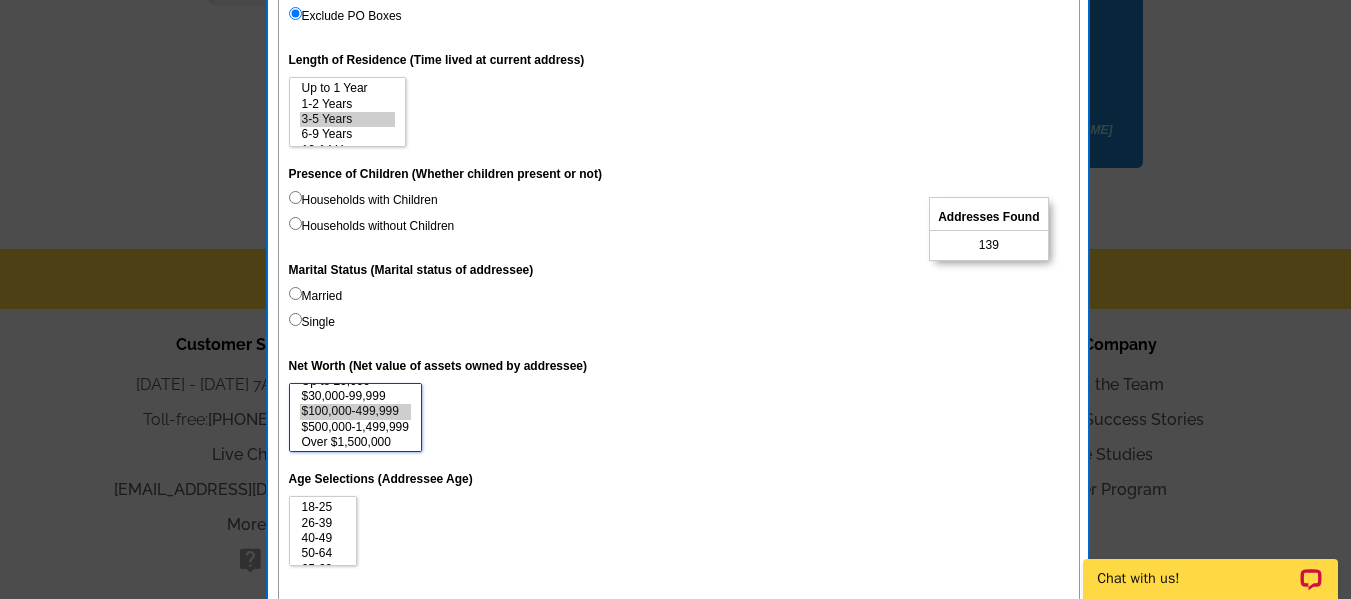 scroll, scrollTop: 15, scrollLeft: 0, axis: vertical 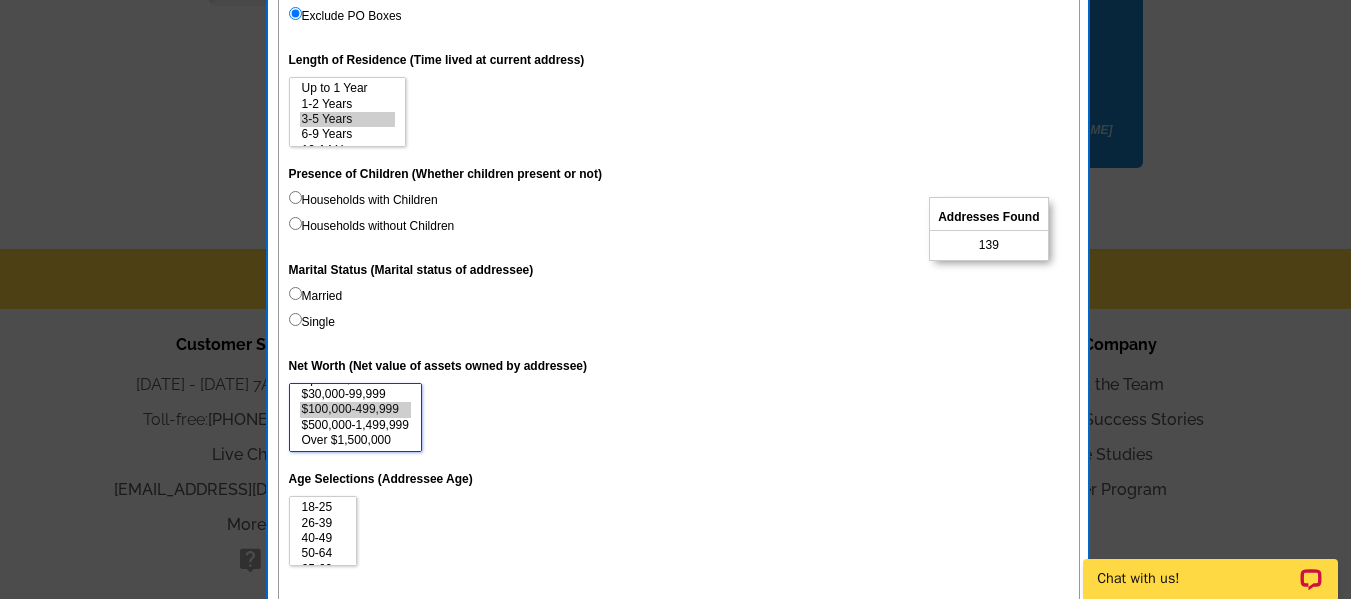 select on "100000-499999" 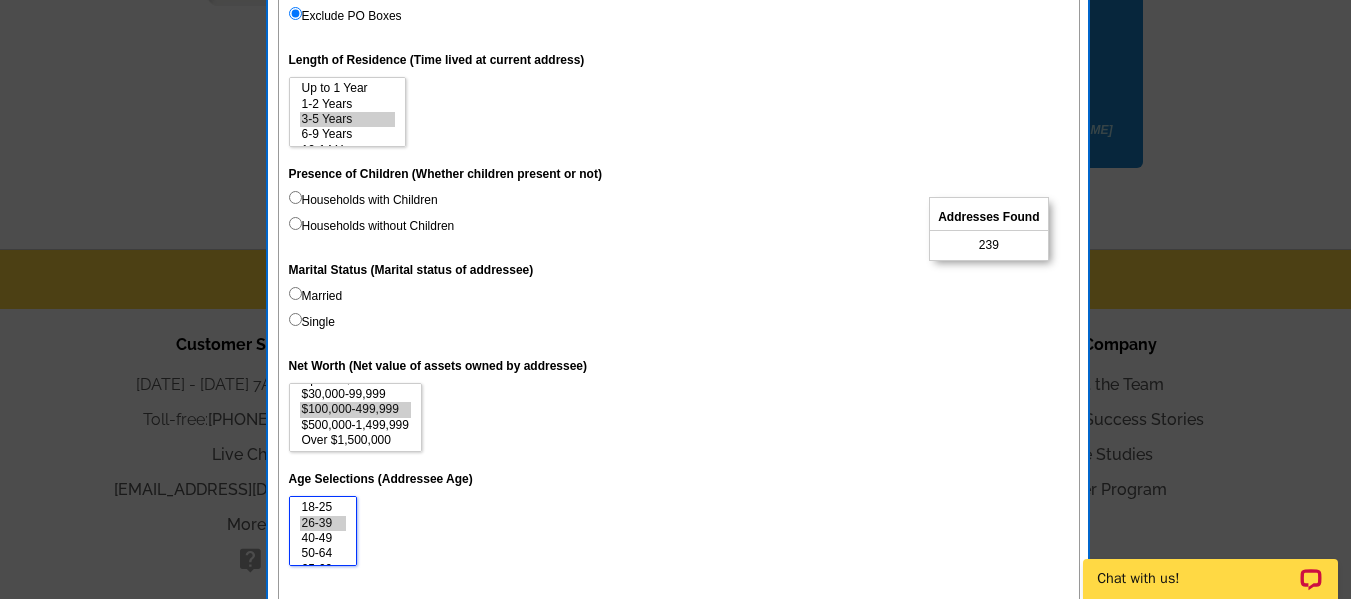 click on "26-39" at bounding box center [323, 523] 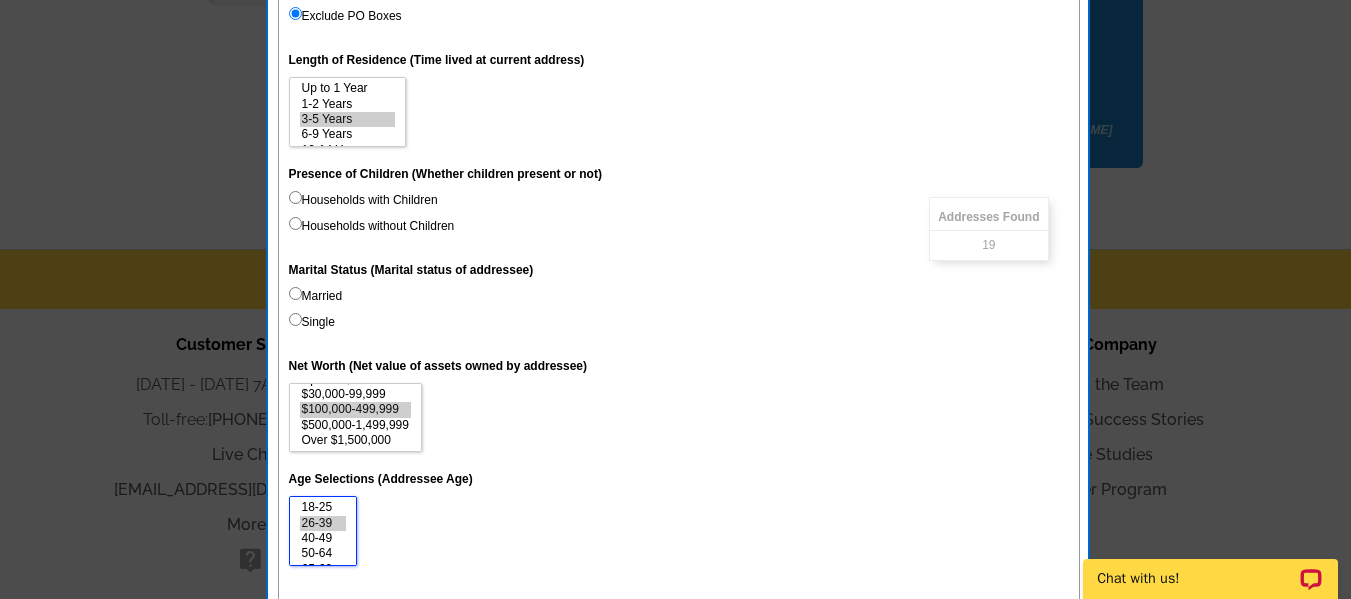 click on "40-49" at bounding box center (323, 538) 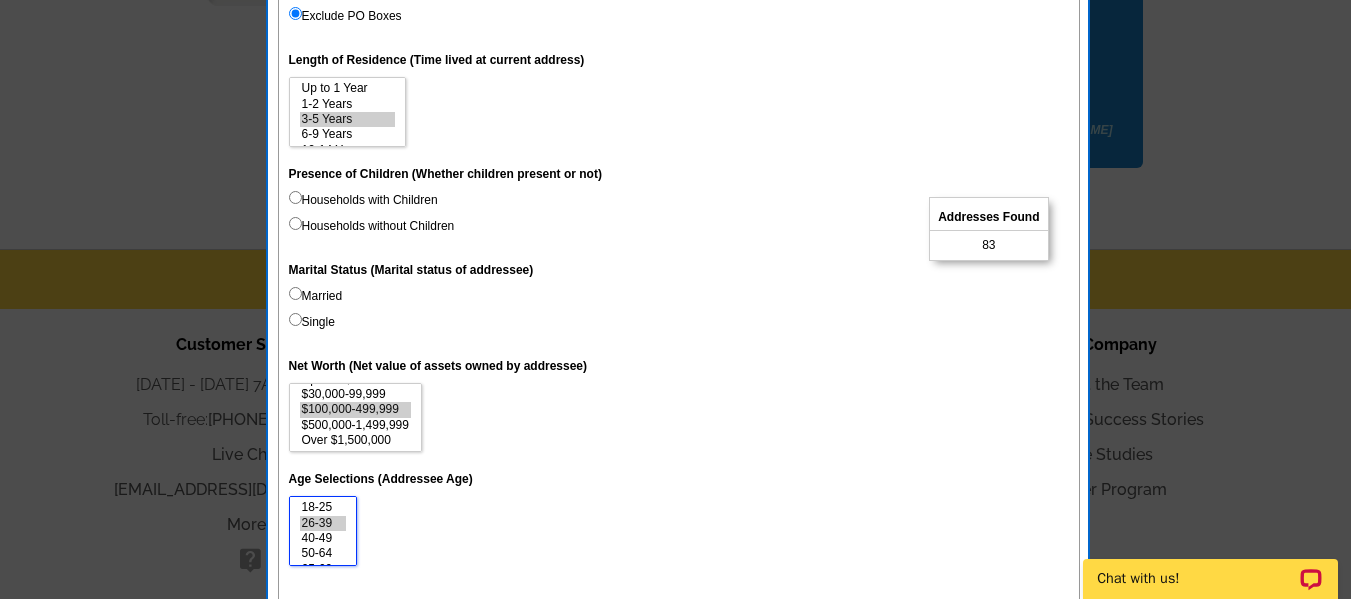 click on "50-64" at bounding box center (323, 553) 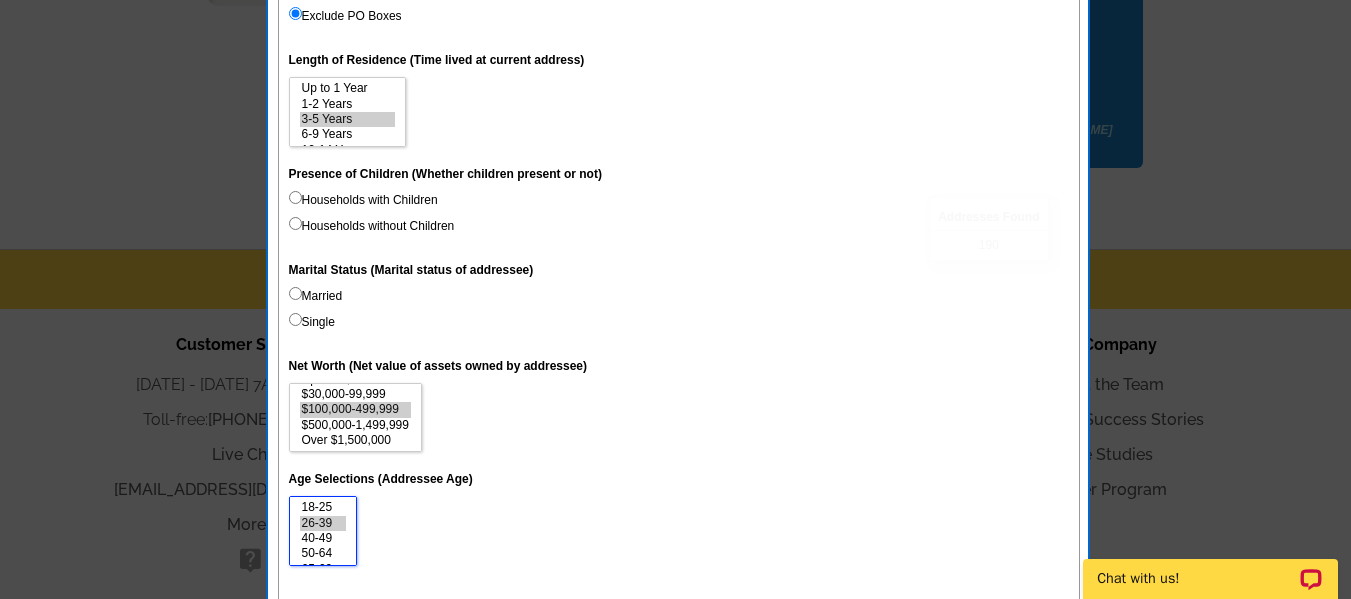 scroll, scrollTop: 40, scrollLeft: 0, axis: vertical 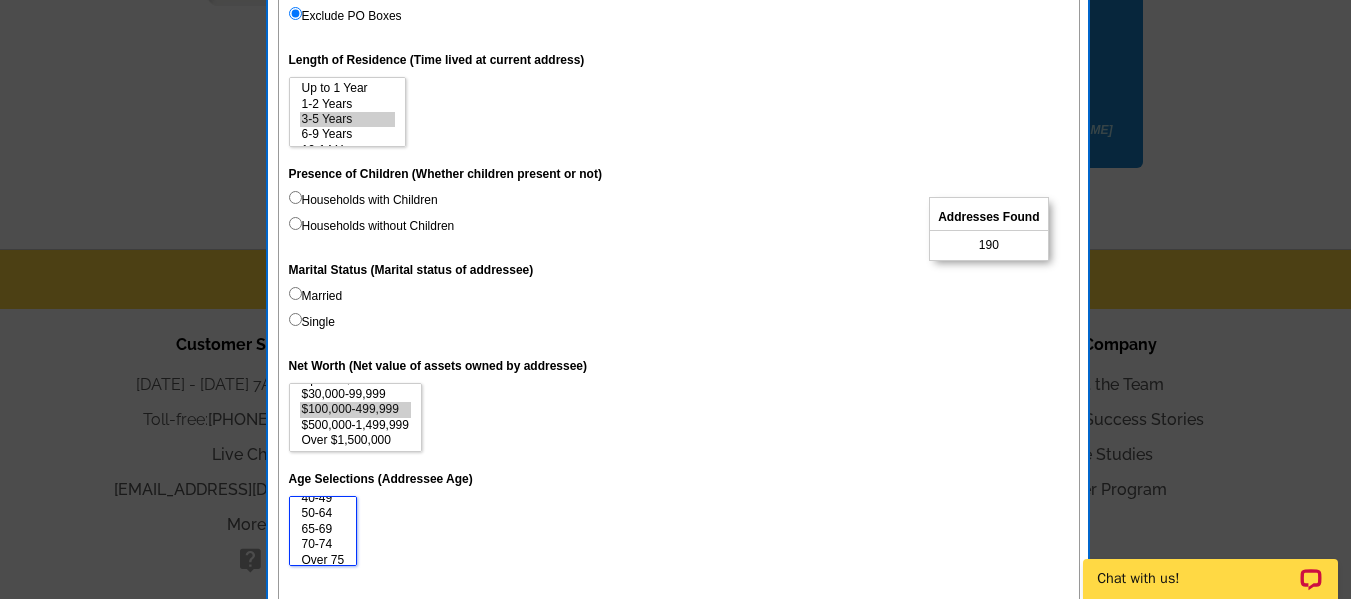 select on "26-39" 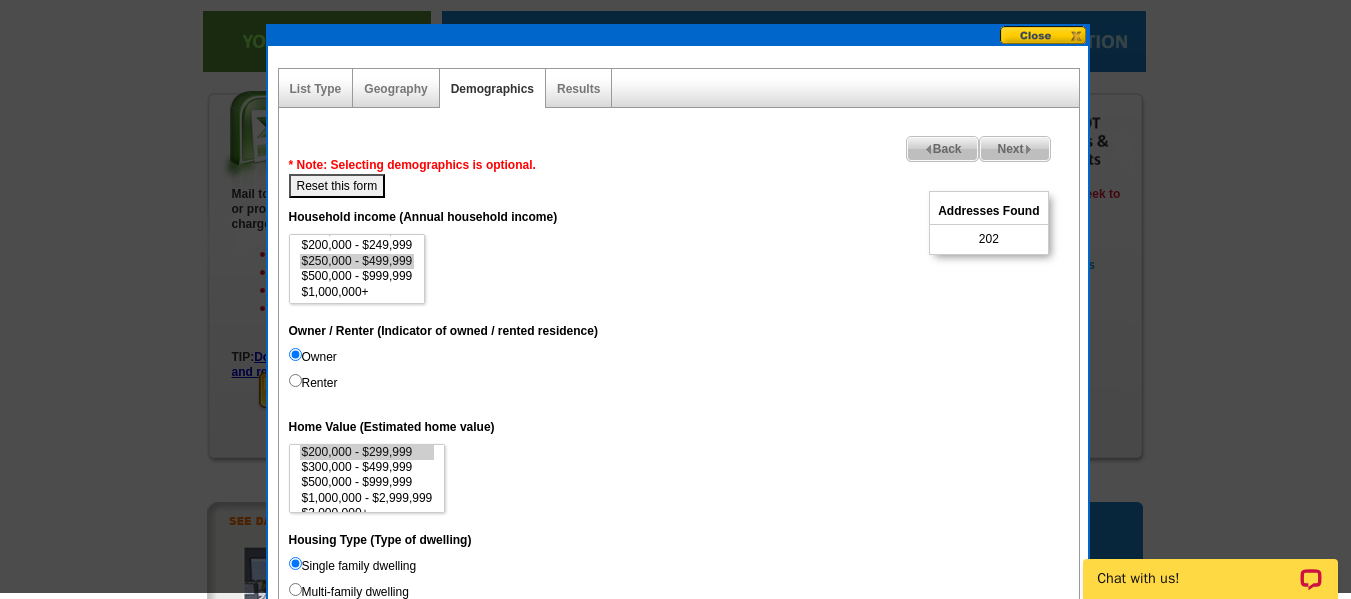 scroll, scrollTop: 240, scrollLeft: 0, axis: vertical 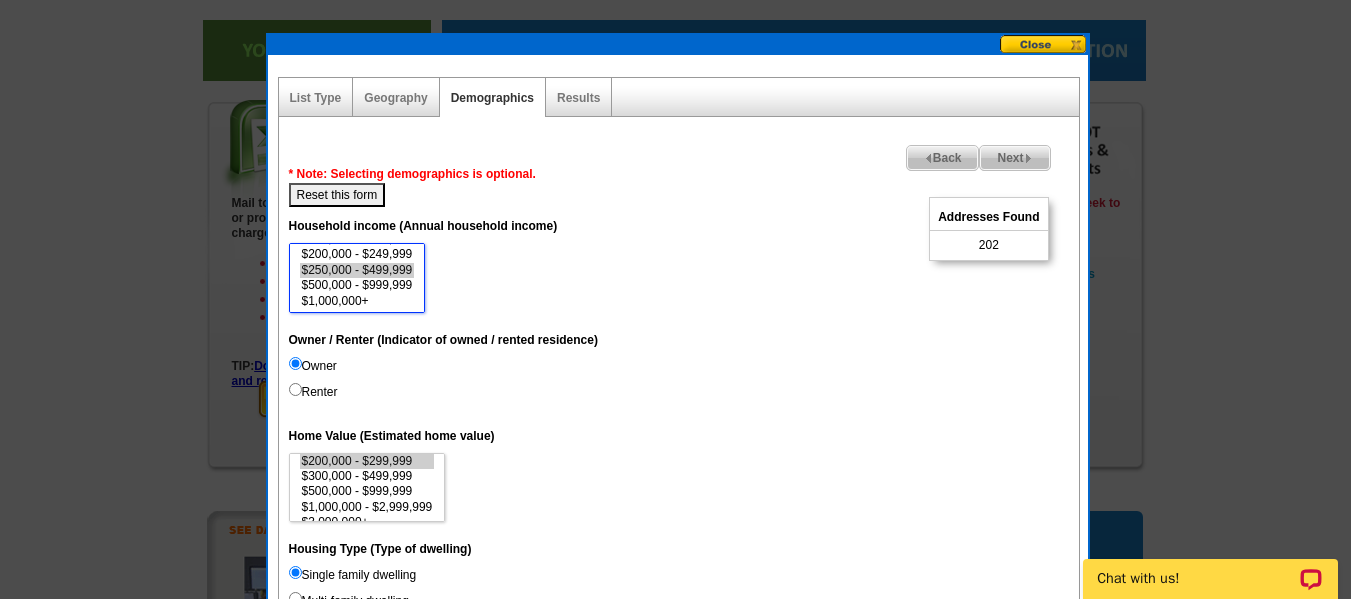 select on "200000-249999" 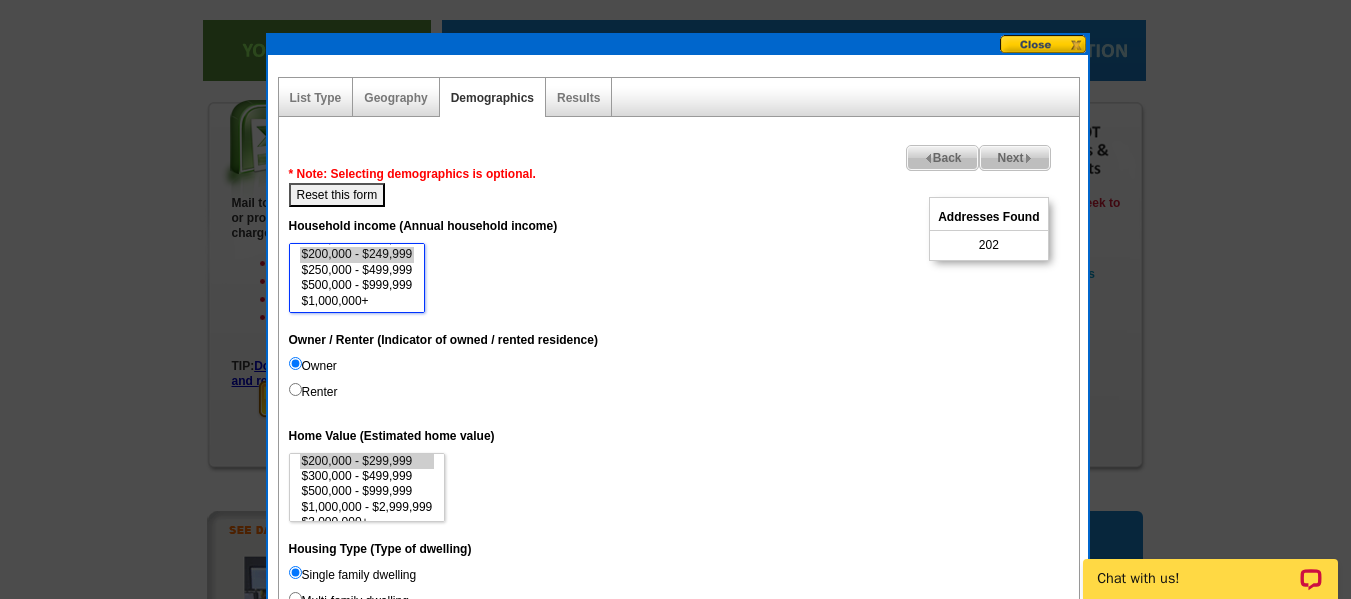 click on "$200,000 - $249,999" at bounding box center (357, 254) 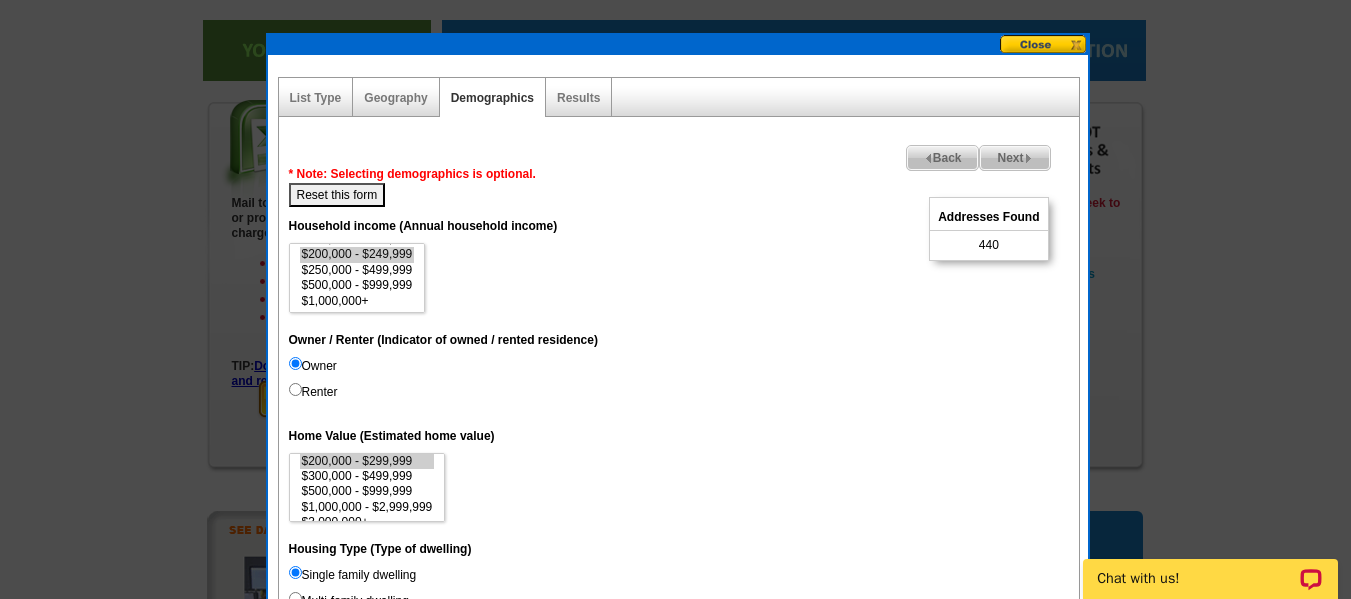 click on "Next" at bounding box center [1014, 158] 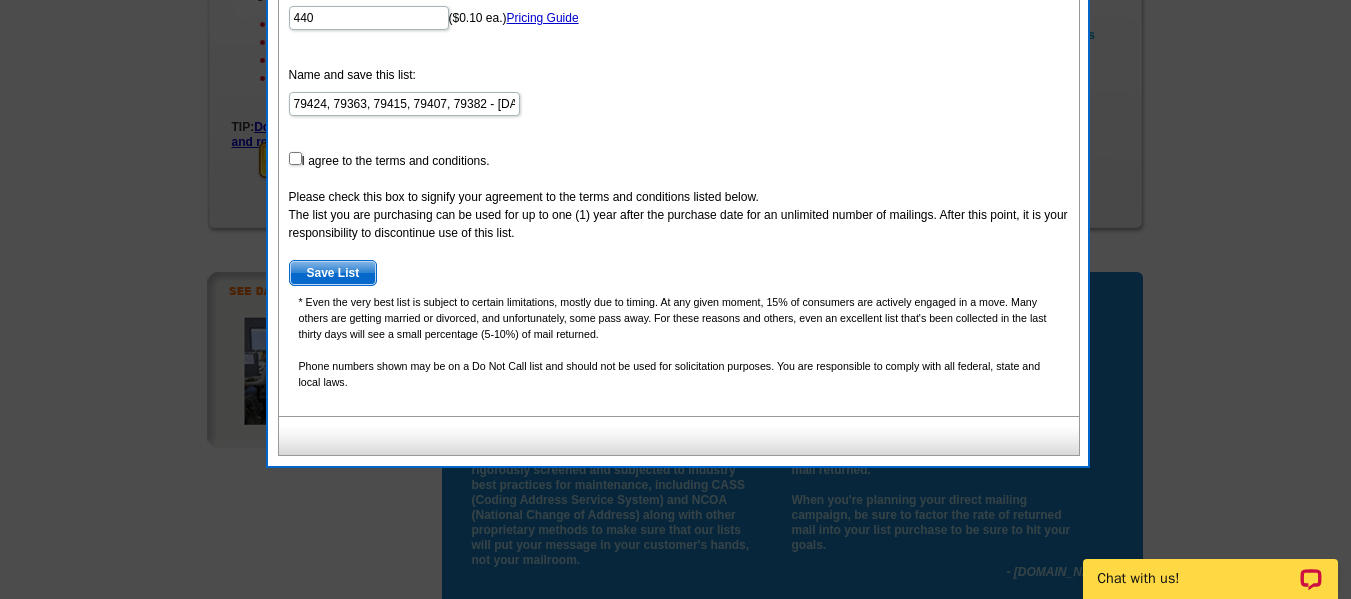 scroll, scrollTop: 484, scrollLeft: 0, axis: vertical 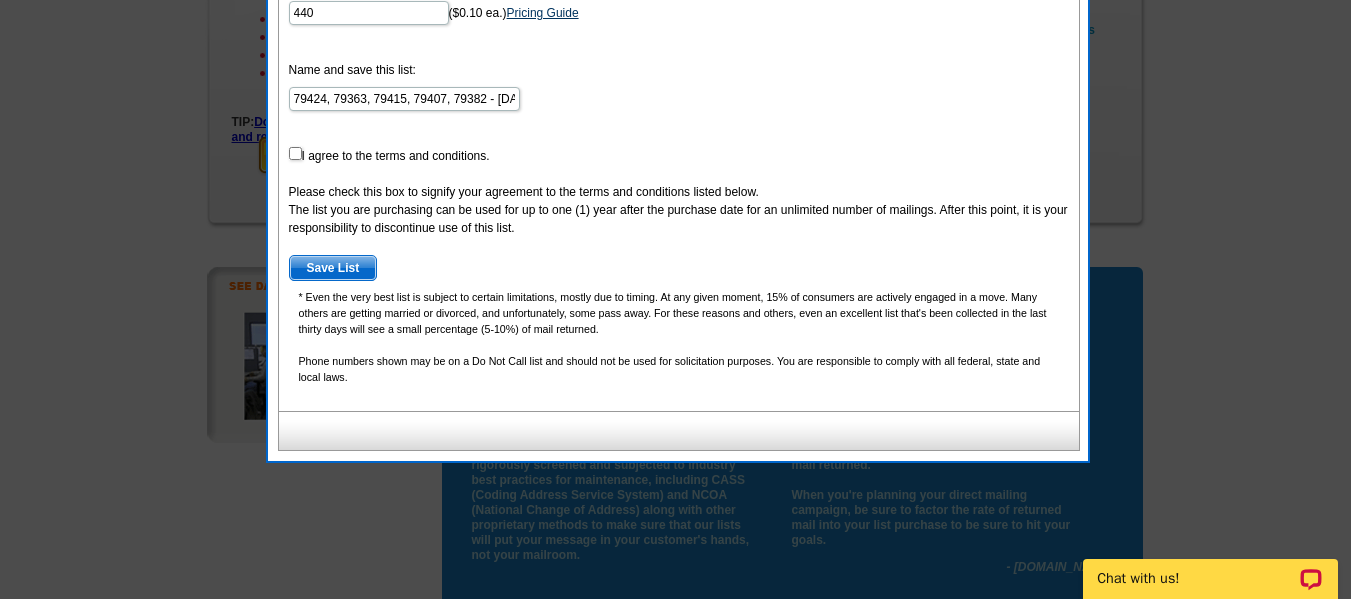 click on "Pricing Guide" at bounding box center [543, 13] 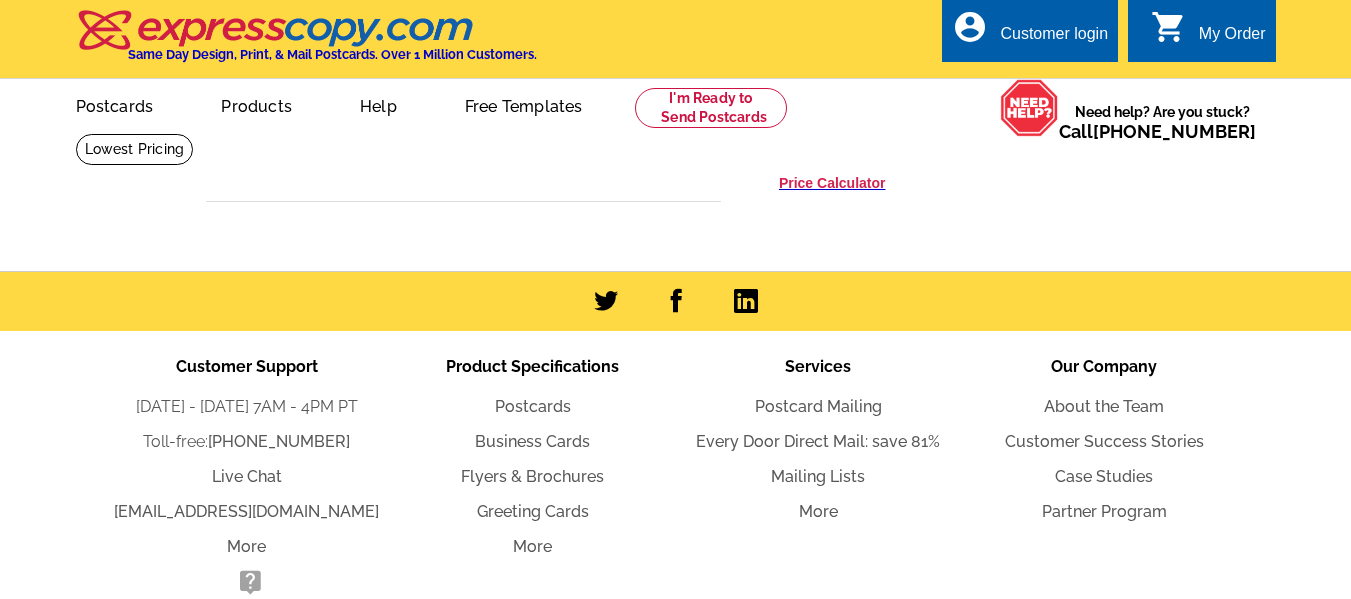 scroll, scrollTop: 0, scrollLeft: 0, axis: both 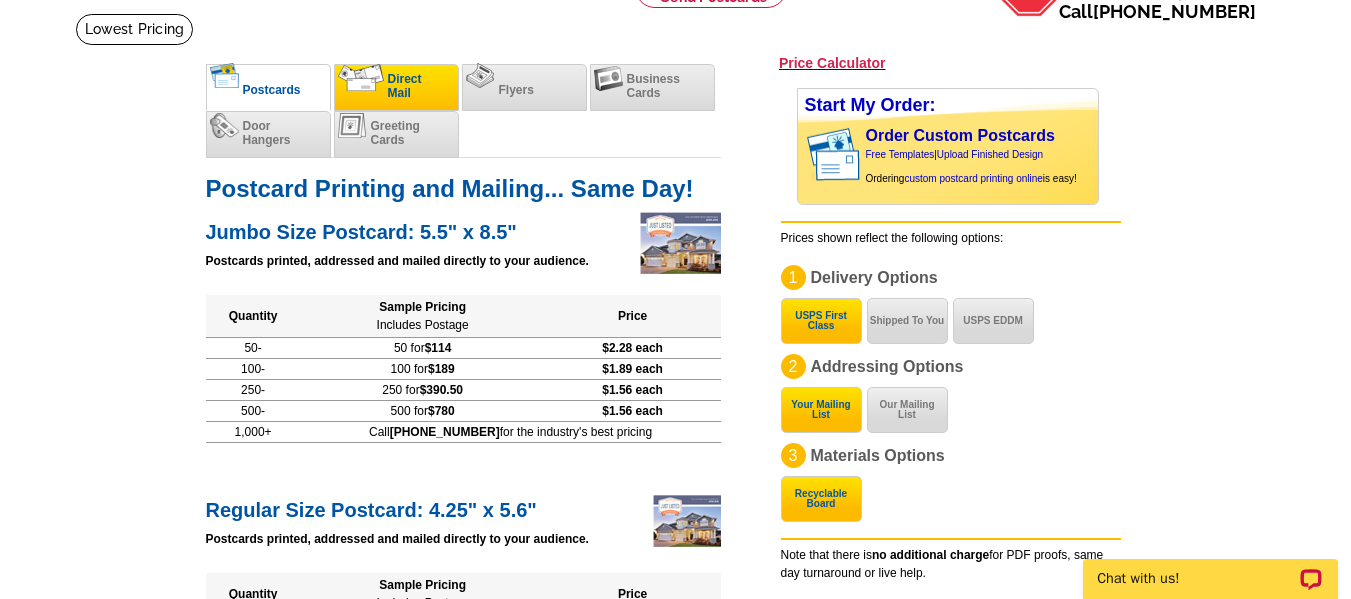 click at bounding box center (361, 77) 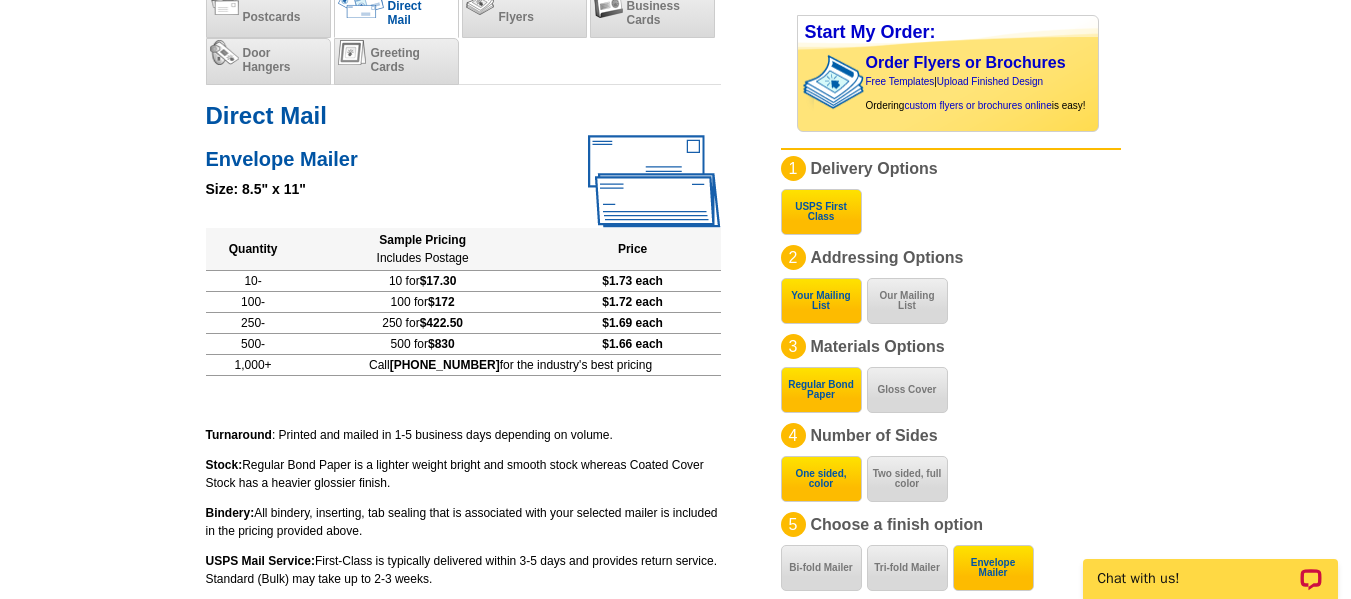 scroll, scrollTop: 191, scrollLeft: 0, axis: vertical 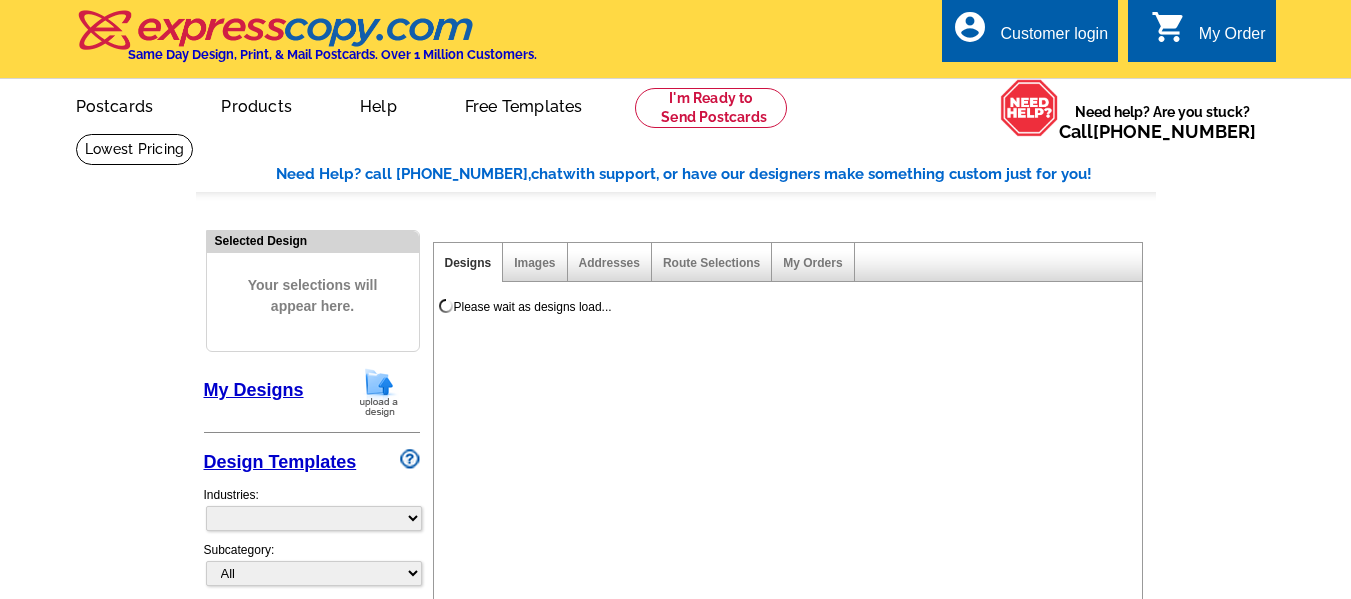 select on "1" 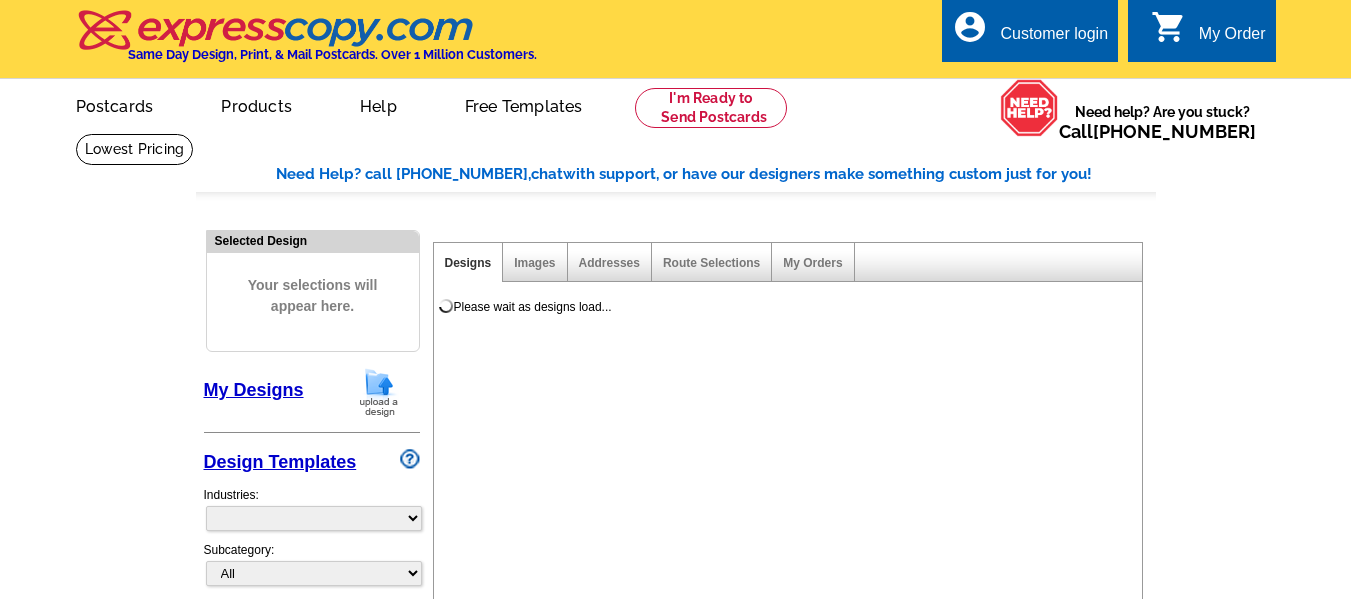 scroll, scrollTop: 0, scrollLeft: 0, axis: both 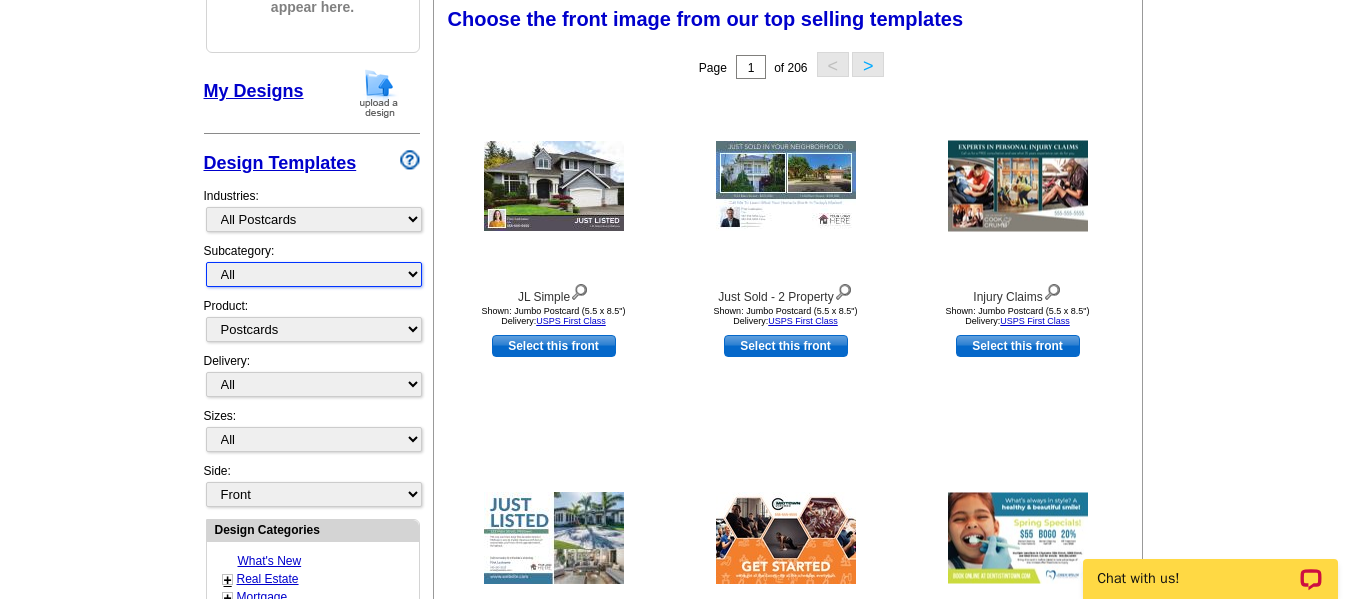 click on "All" at bounding box center [314, 274] 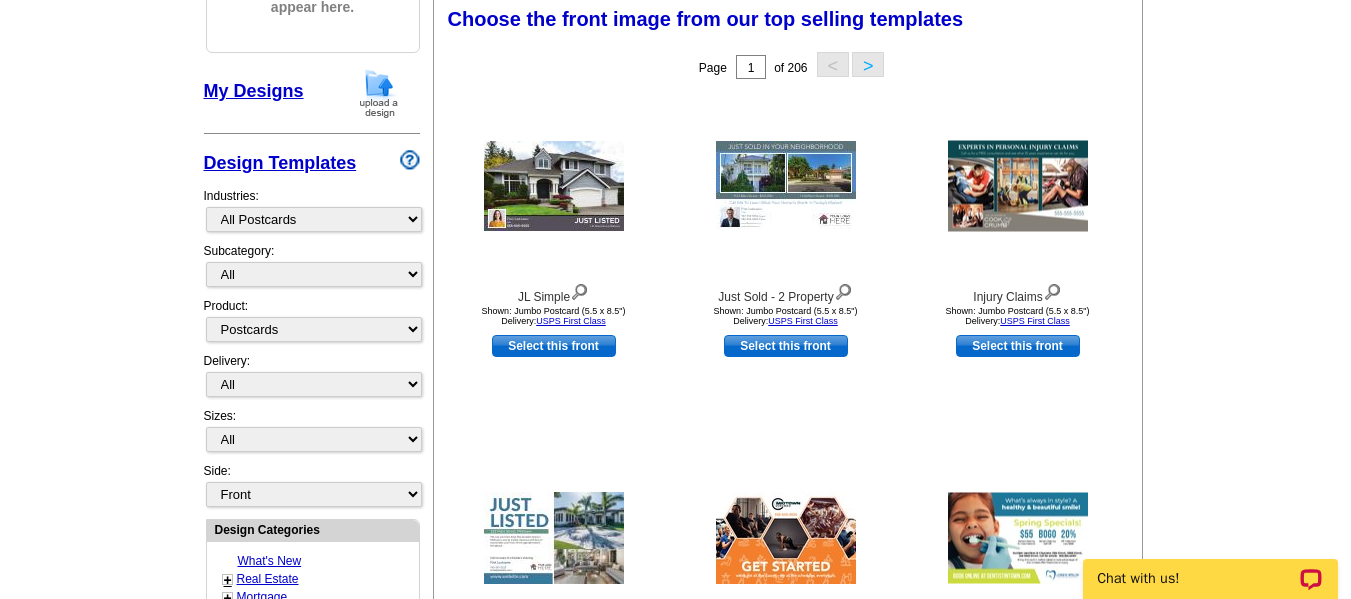 click on "Need Help? call [PHONE_NUMBER],  chat  with support, or have our designers make something custom just for you!
Got it, no need for the selection guide next time.
Show Results
Selected Design
Your selections will appear here.
My Designs
Design Templates
Industries:
What's New Real Estate Mortgage Insurance HVAC Dental Solar EDDM - NEW! Calendar Postcards Arts & Entertainment Assisted Living Automotive All" at bounding box center (675, 577) 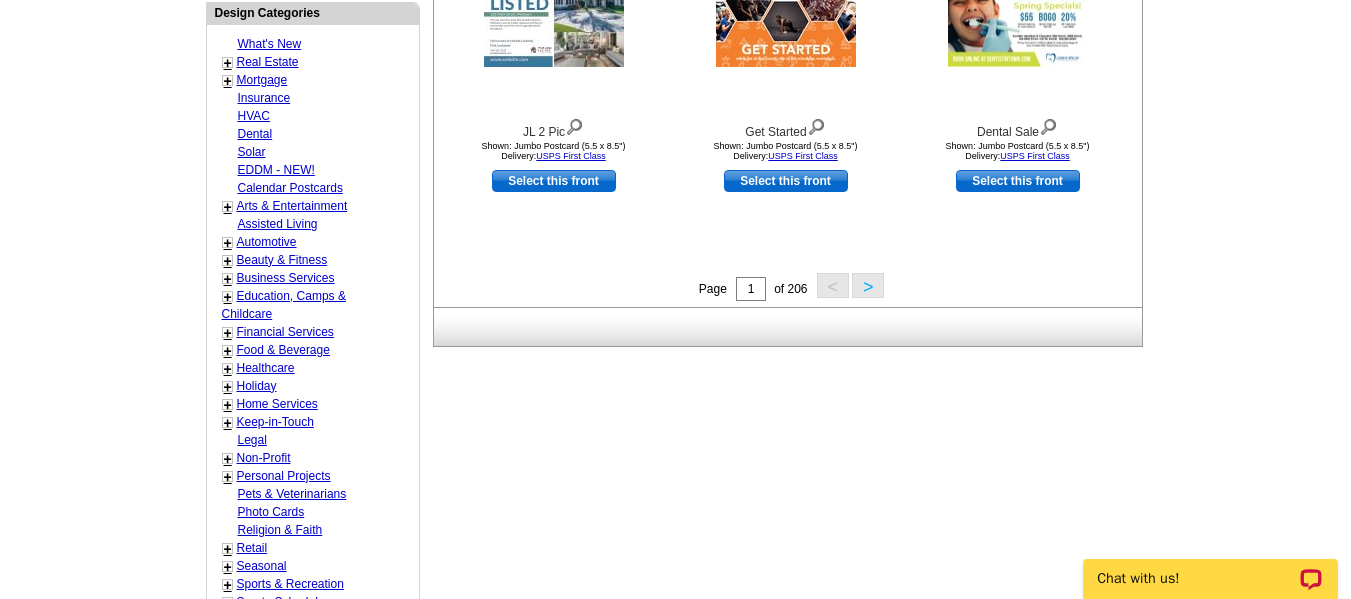 scroll, scrollTop: 820, scrollLeft: 0, axis: vertical 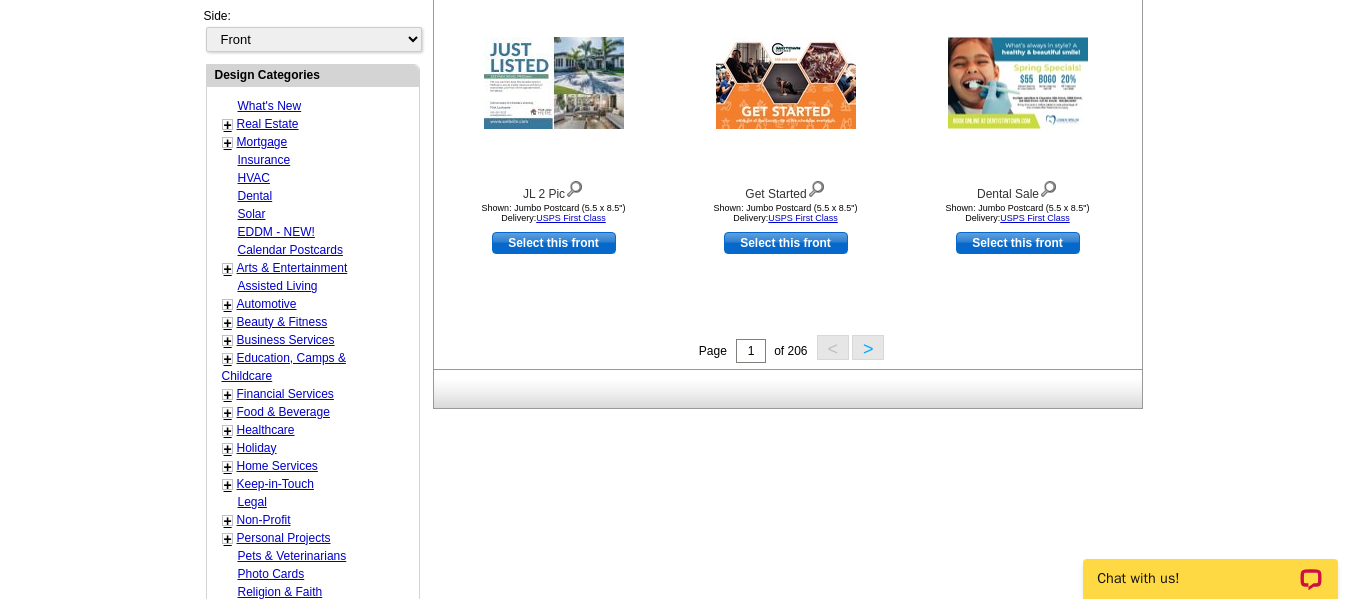 click on "+" at bounding box center [228, 143] 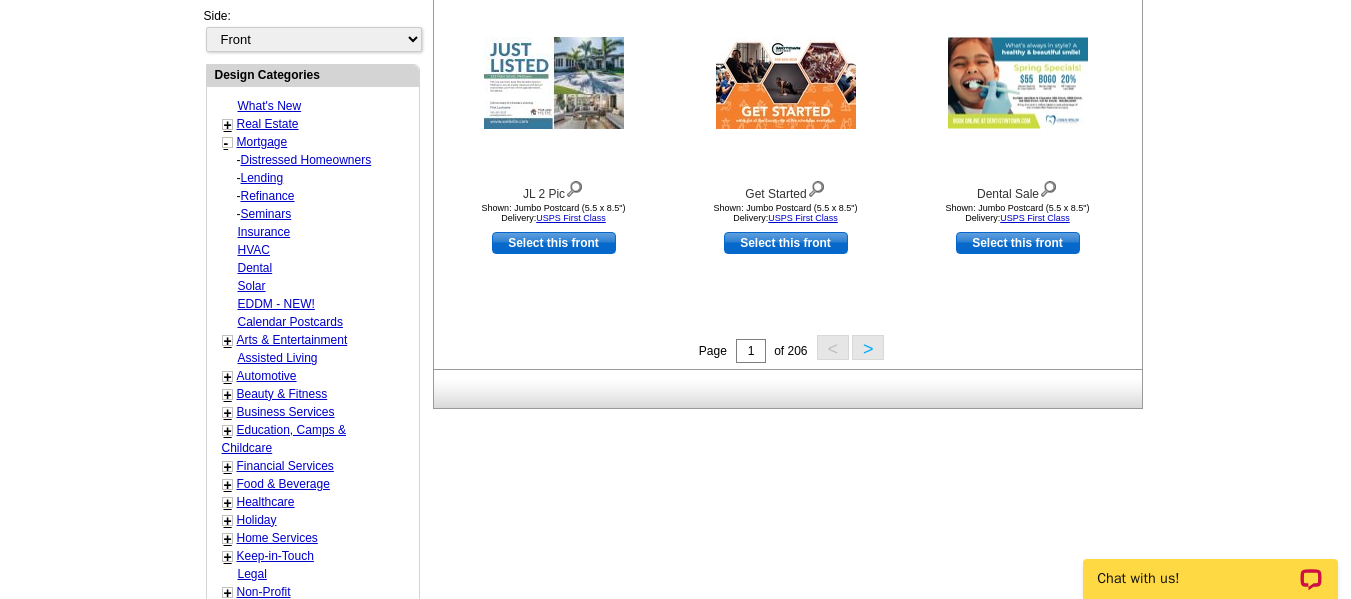 click on "Distressed Homeowners" at bounding box center (306, 160) 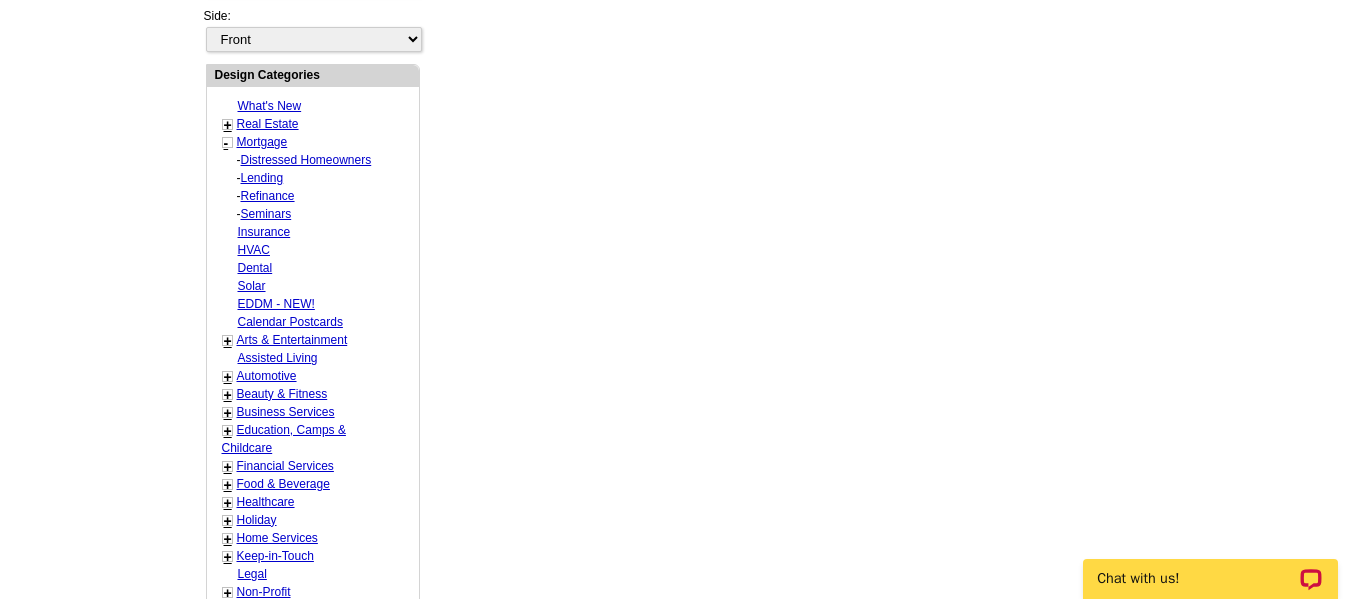 select on "775" 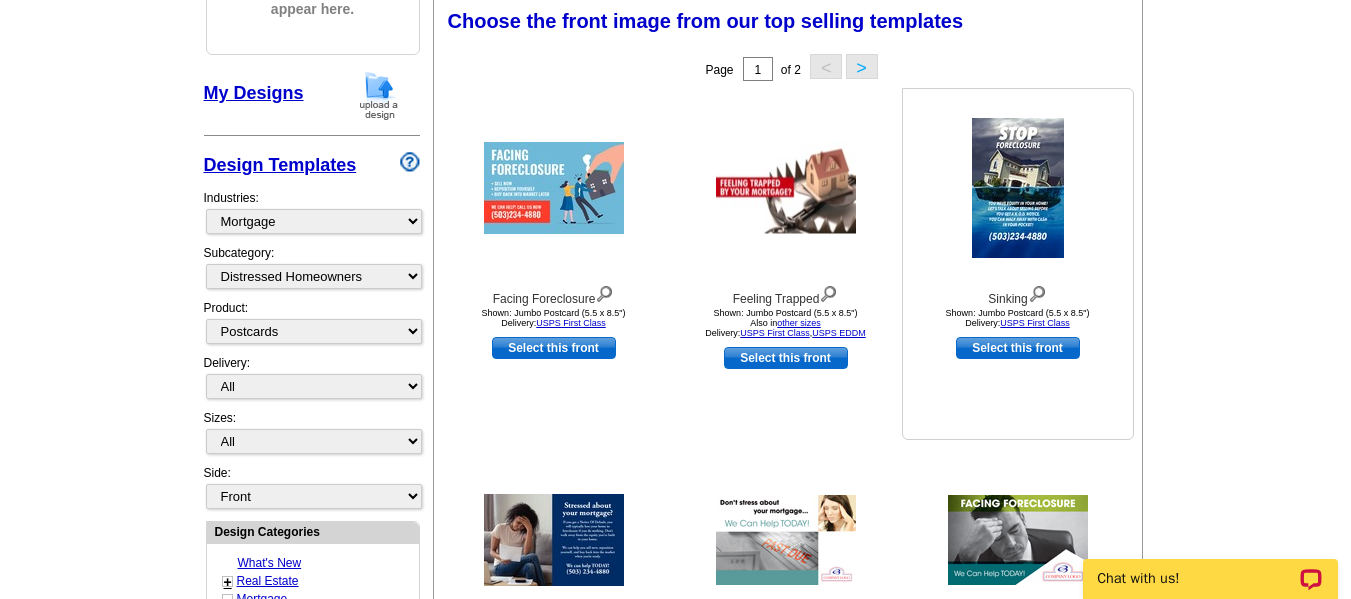 scroll, scrollTop: 296, scrollLeft: 0, axis: vertical 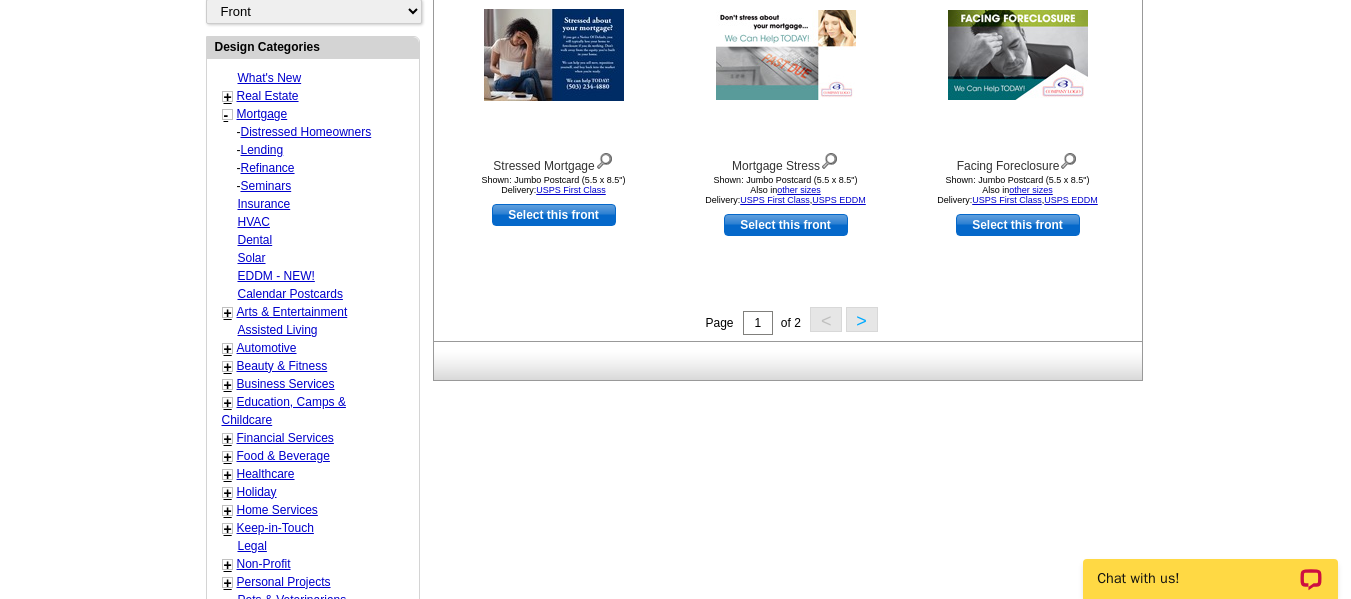 click on "+" at bounding box center [228, 385] 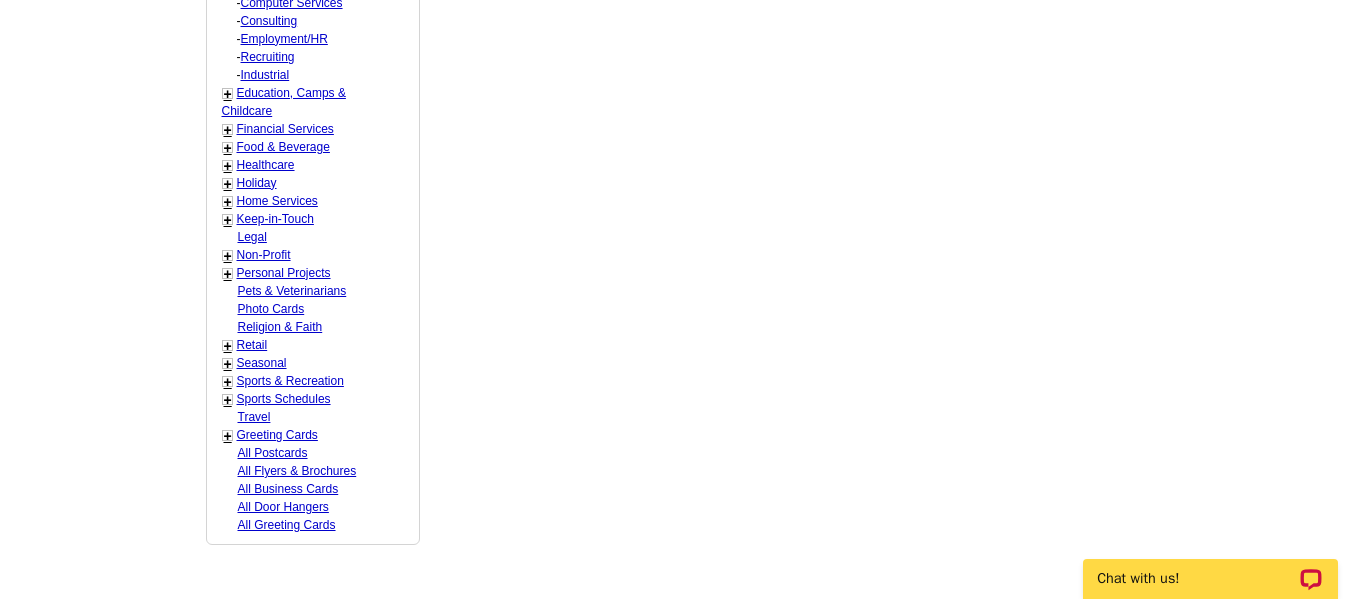 scroll, scrollTop: 1225, scrollLeft: 0, axis: vertical 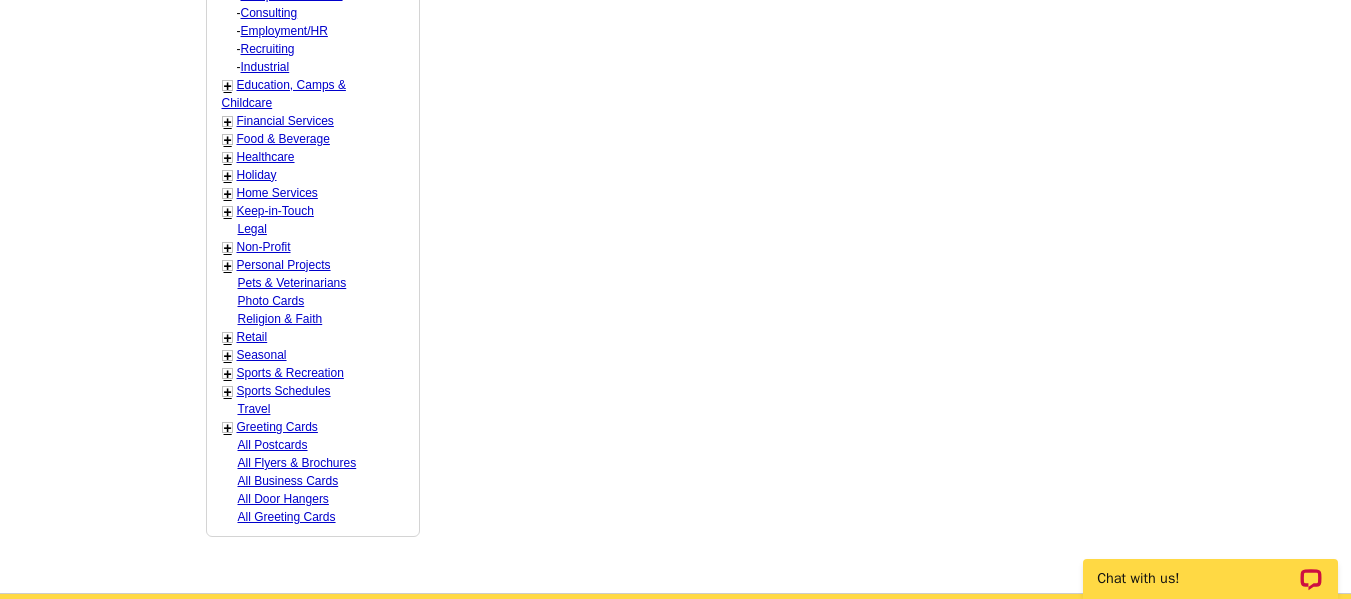 click on "+" at bounding box center [228, 194] 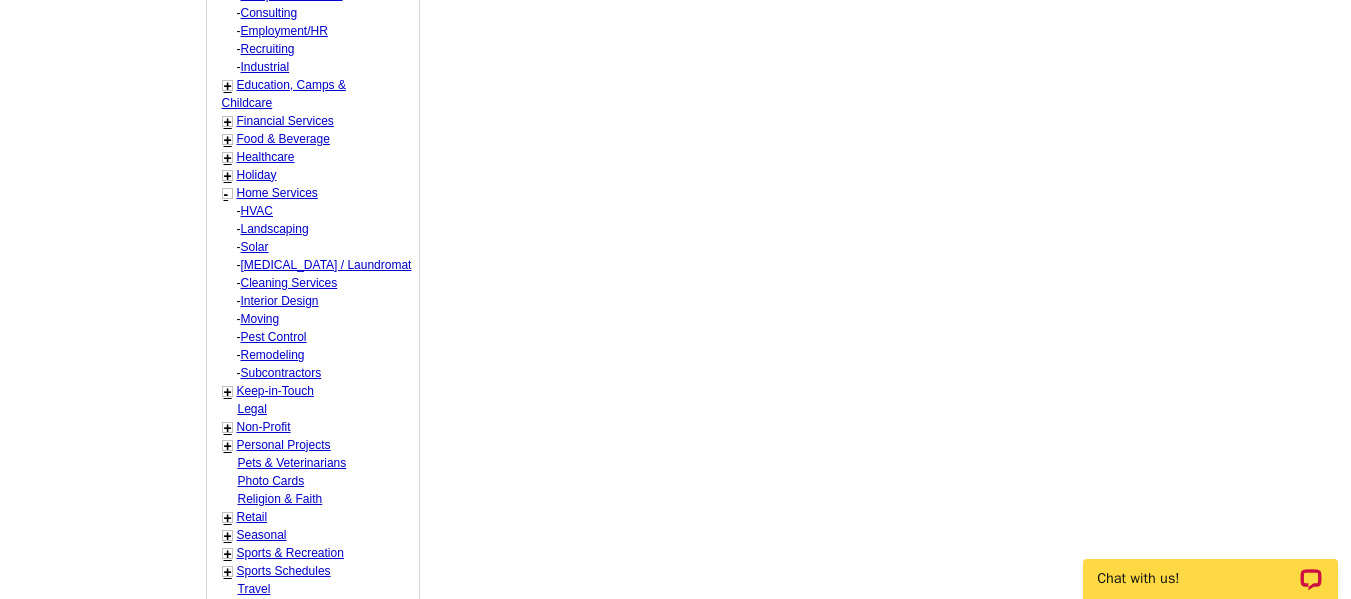 click on "Subcontractors" at bounding box center [257, 211] 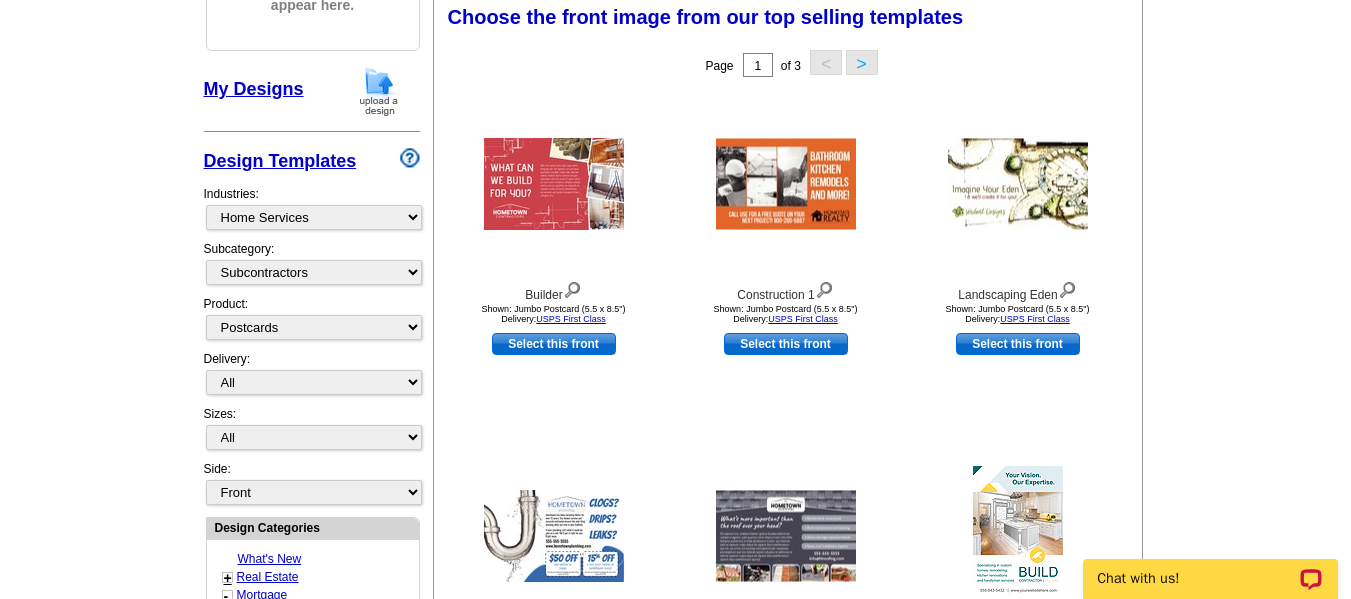 scroll, scrollTop: 296, scrollLeft: 0, axis: vertical 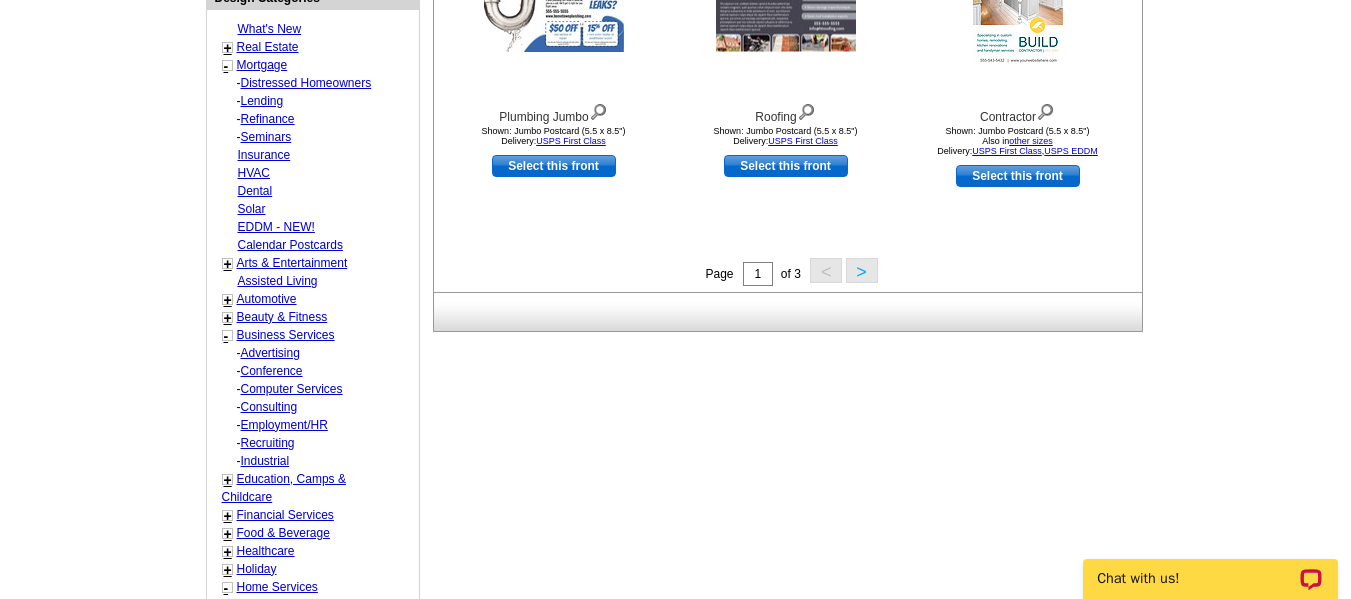 click on "-" at bounding box center (226, 336) 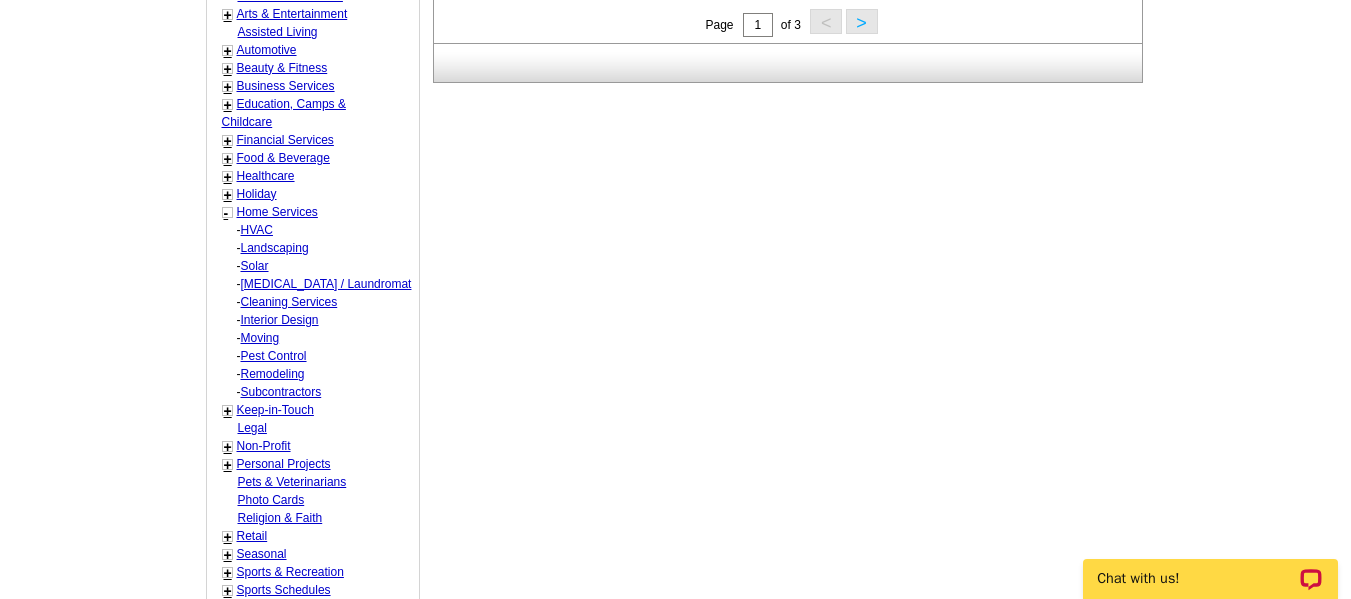 scroll, scrollTop: 1088, scrollLeft: 0, axis: vertical 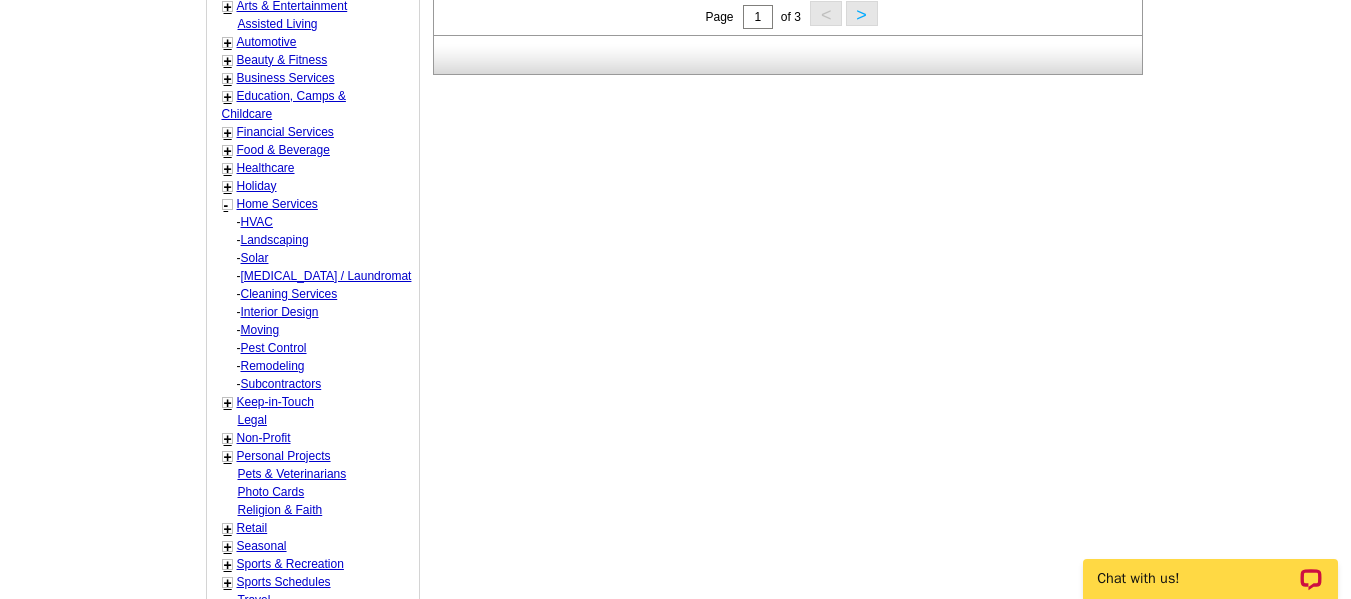 click on "Remodeling" at bounding box center [257, 222] 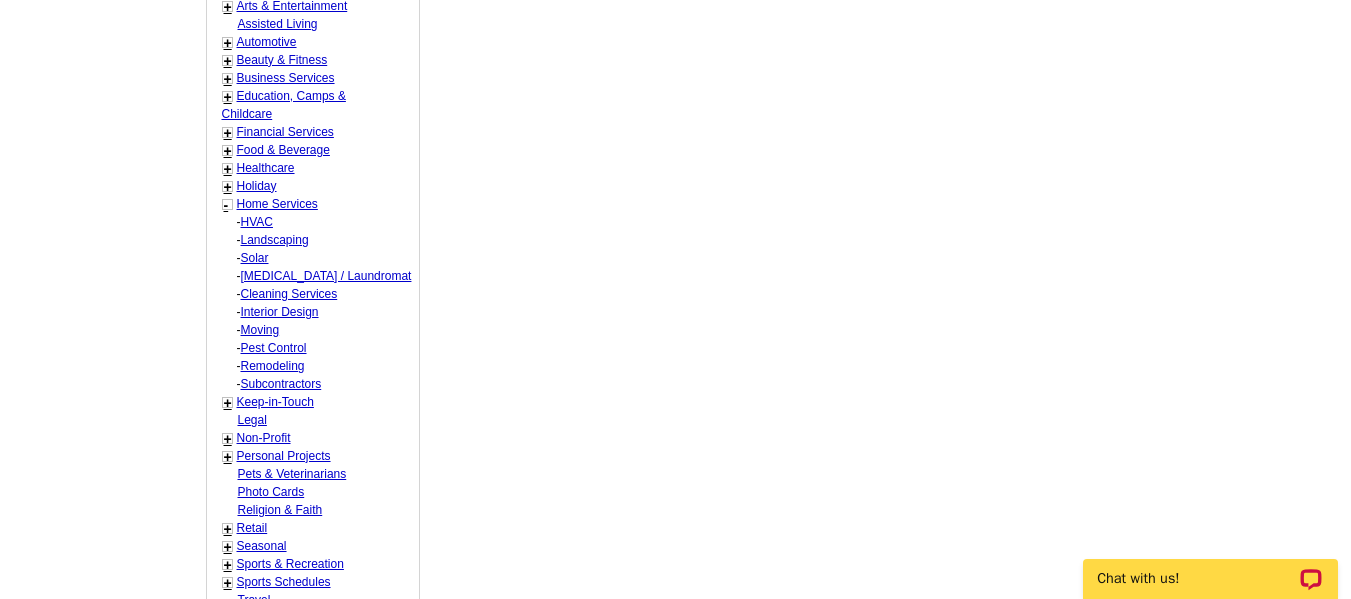 select on "760" 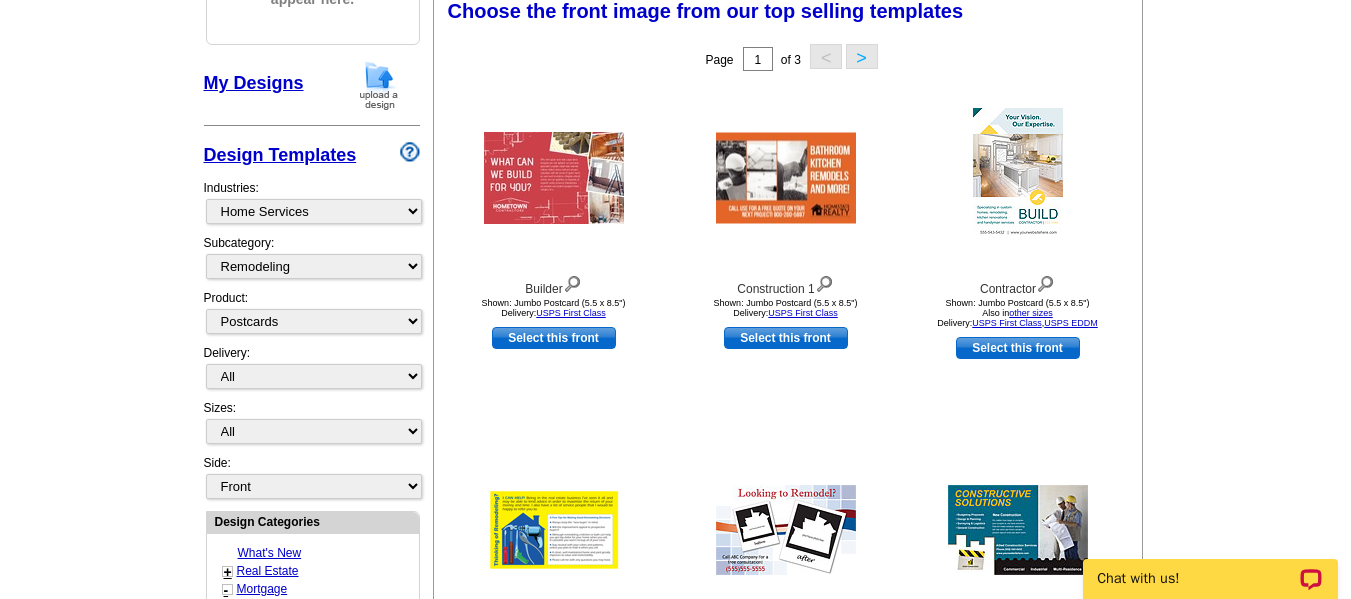 scroll, scrollTop: 296, scrollLeft: 0, axis: vertical 